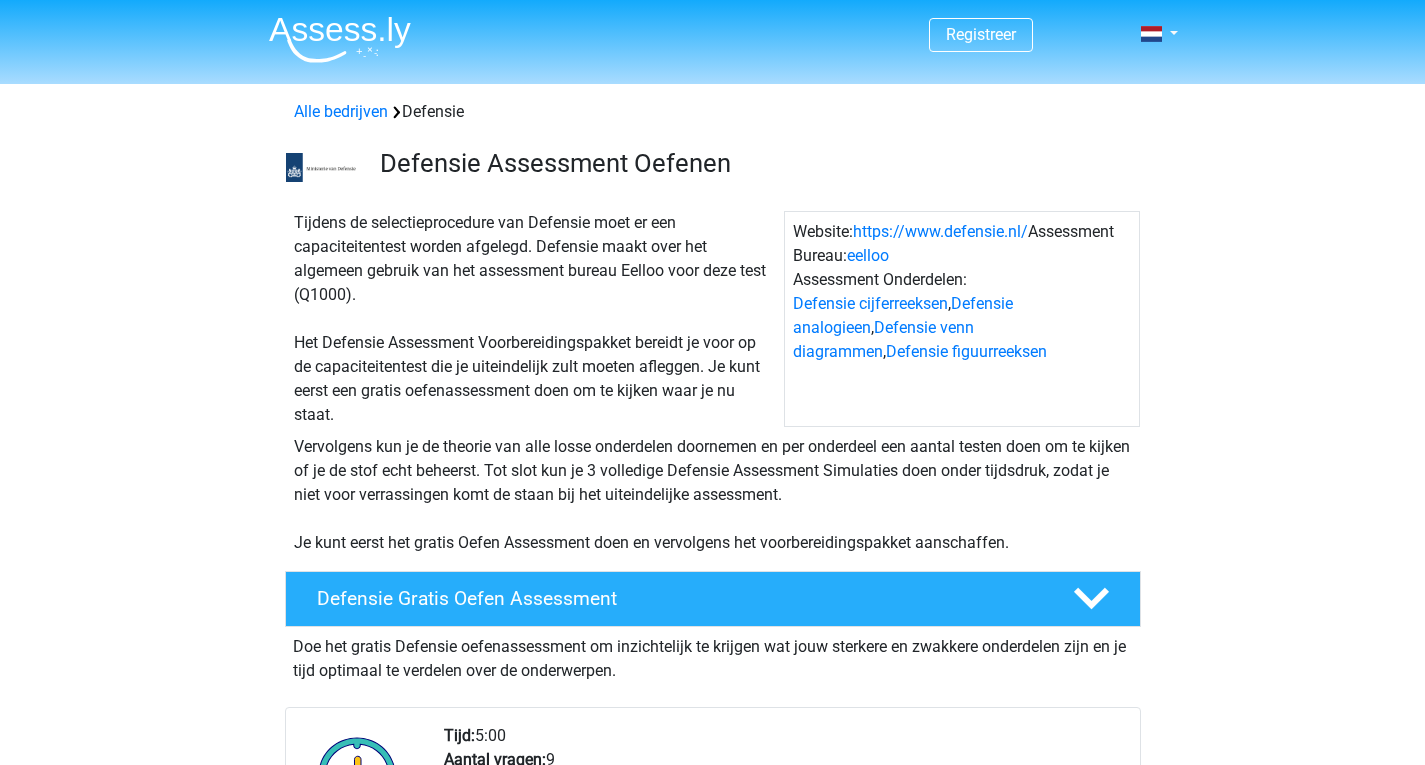 scroll, scrollTop: 0, scrollLeft: 0, axis: both 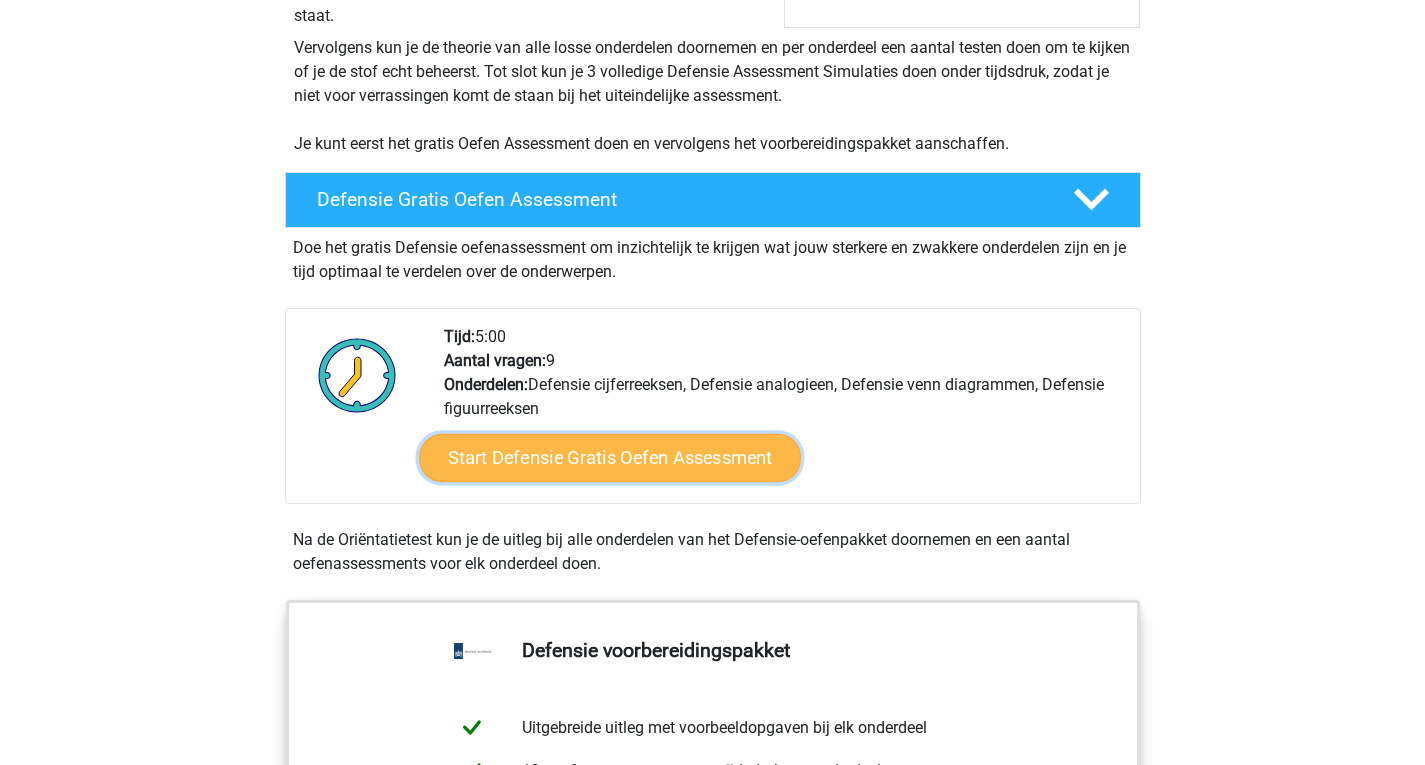click on "Start Defensie Gratis Oefen Assessment" at bounding box center (610, 458) 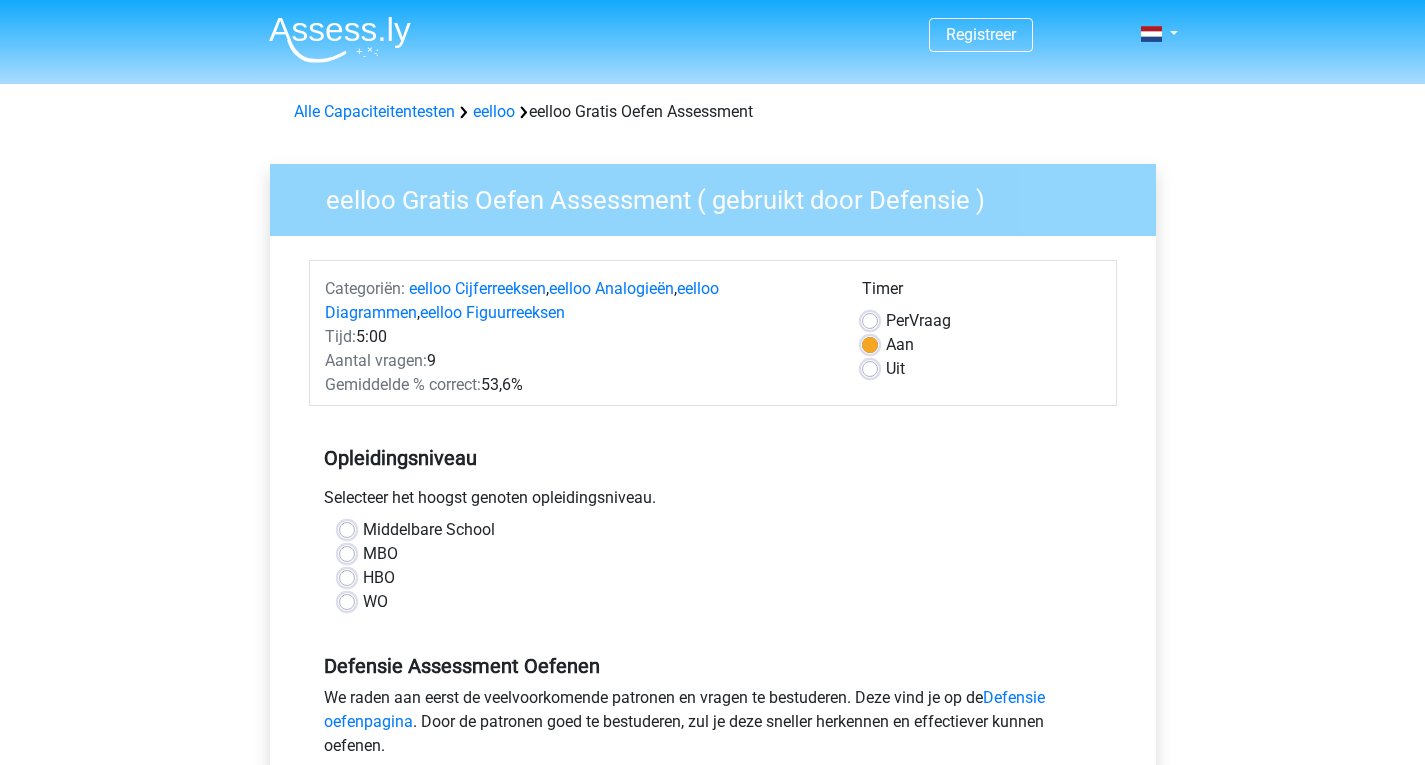 scroll, scrollTop: 0, scrollLeft: 0, axis: both 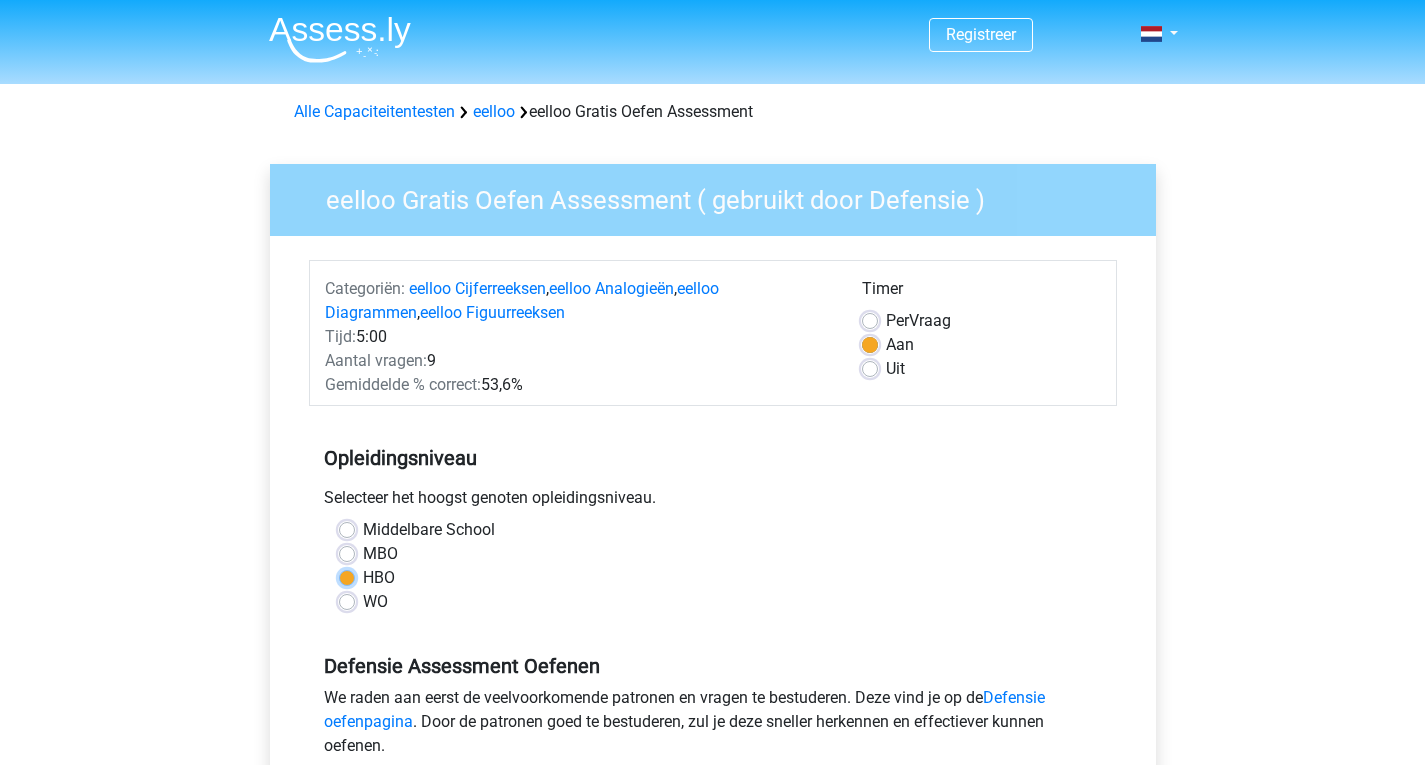 click on "HBO" at bounding box center [347, 576] 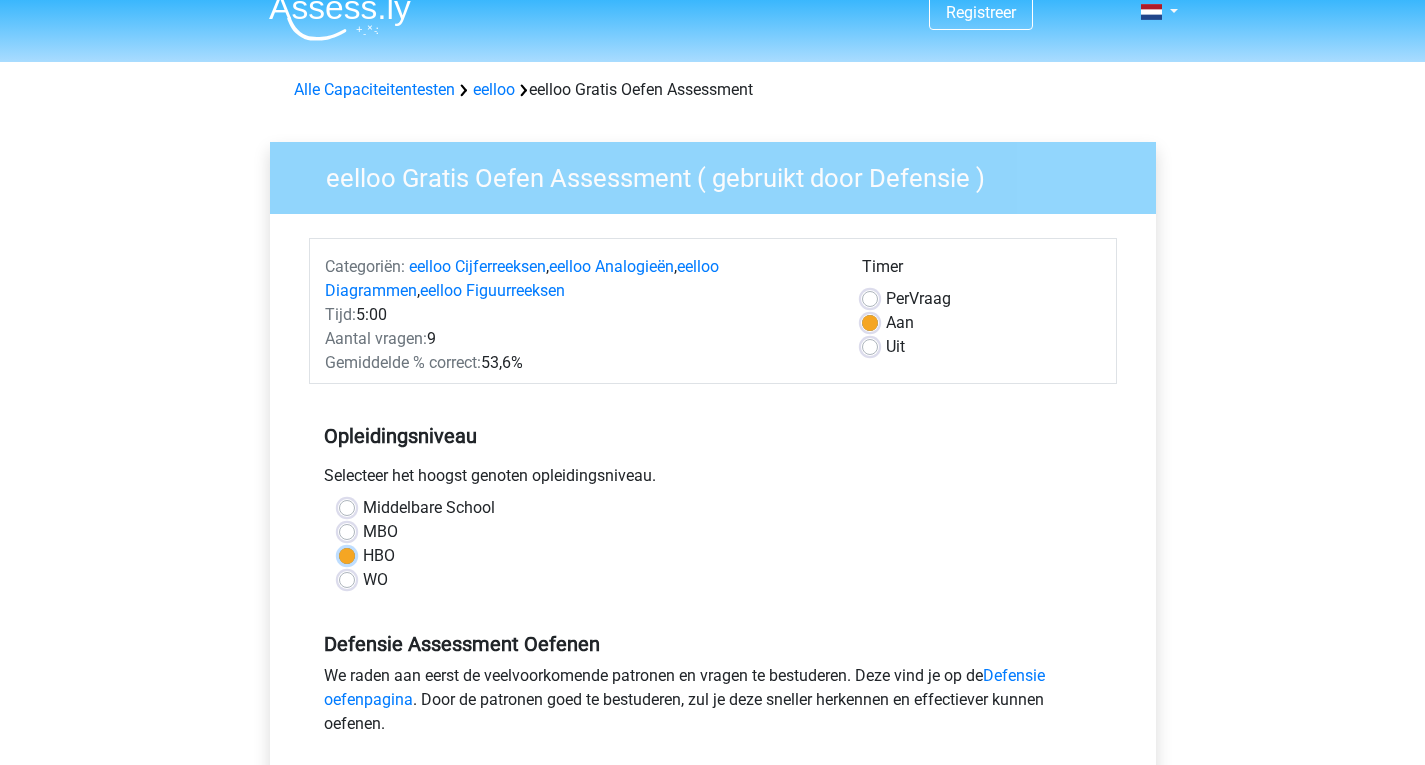 scroll, scrollTop: 25, scrollLeft: 0, axis: vertical 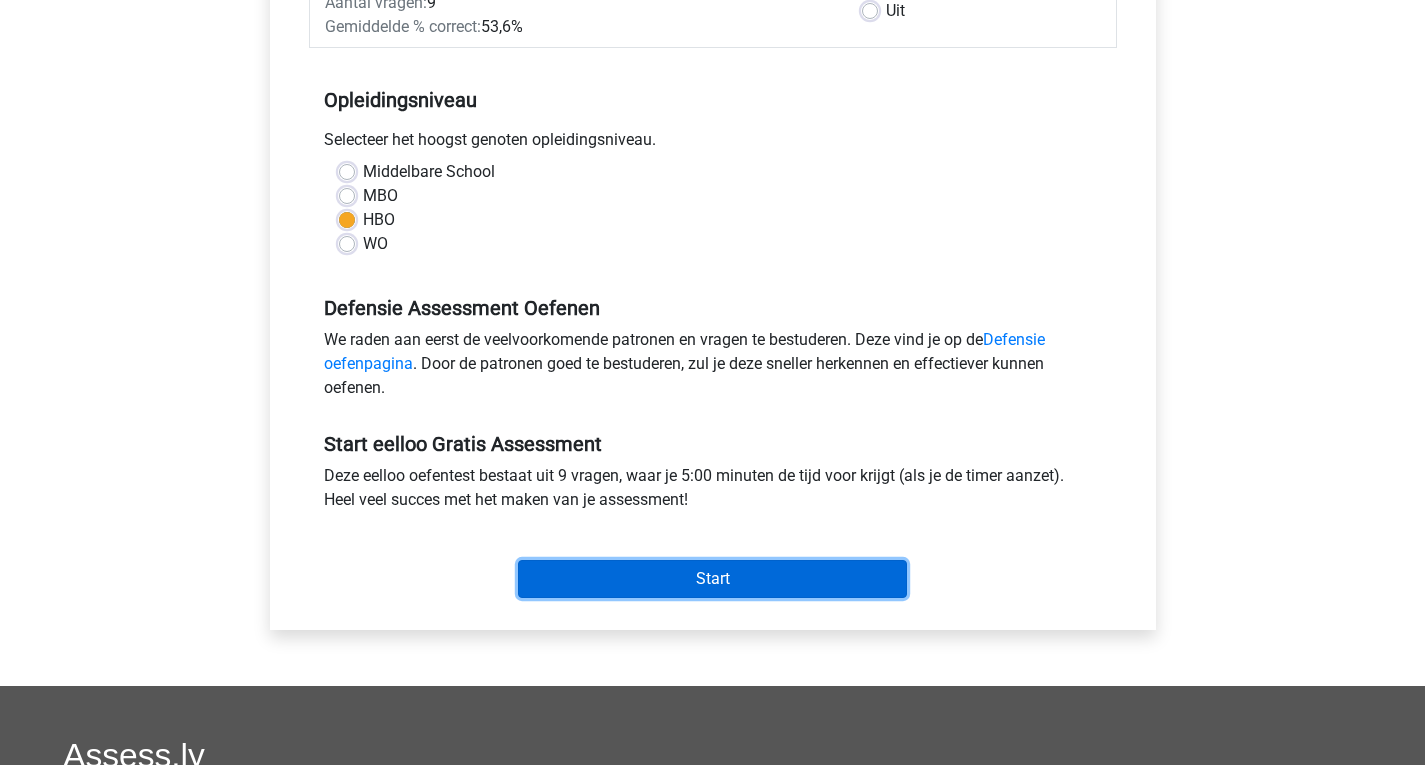 click on "Start" at bounding box center (712, 579) 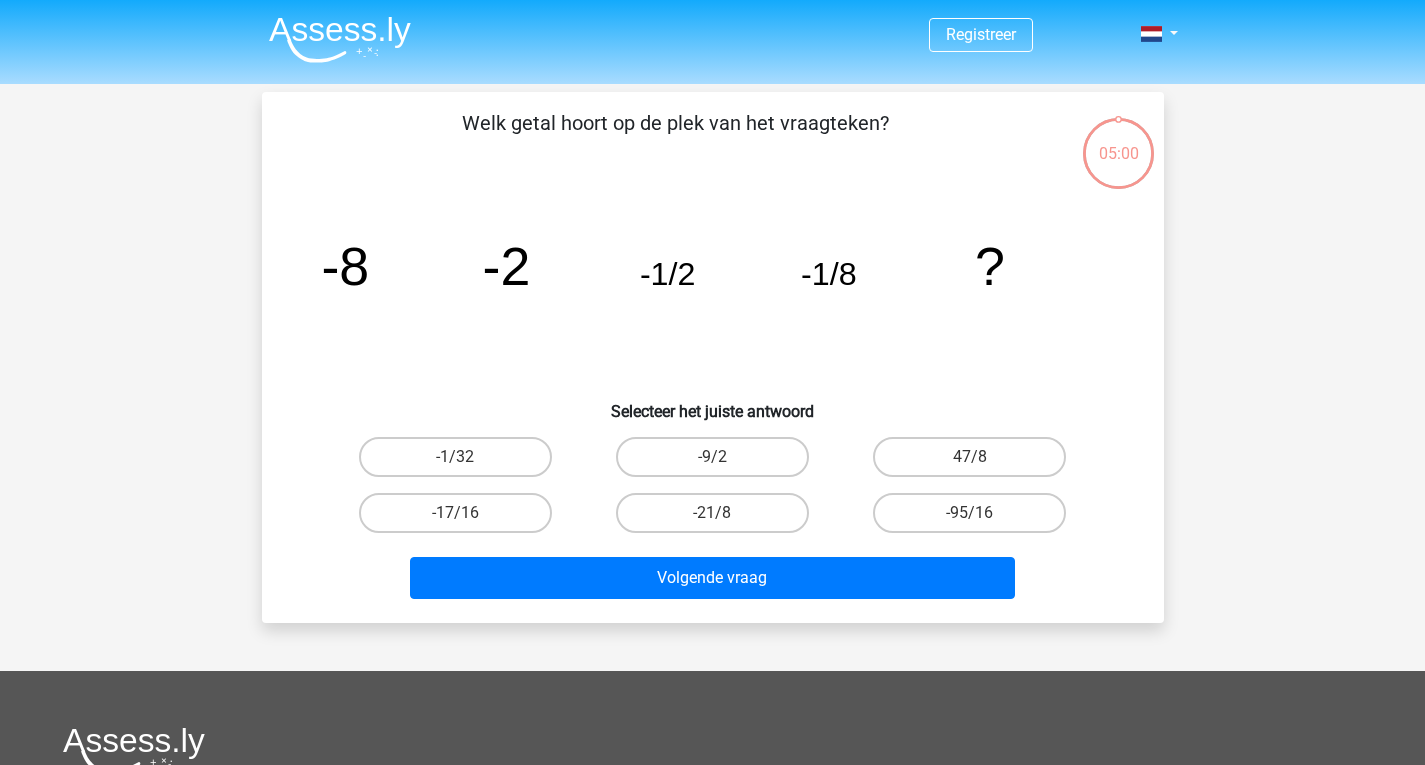 scroll, scrollTop: 0, scrollLeft: 0, axis: both 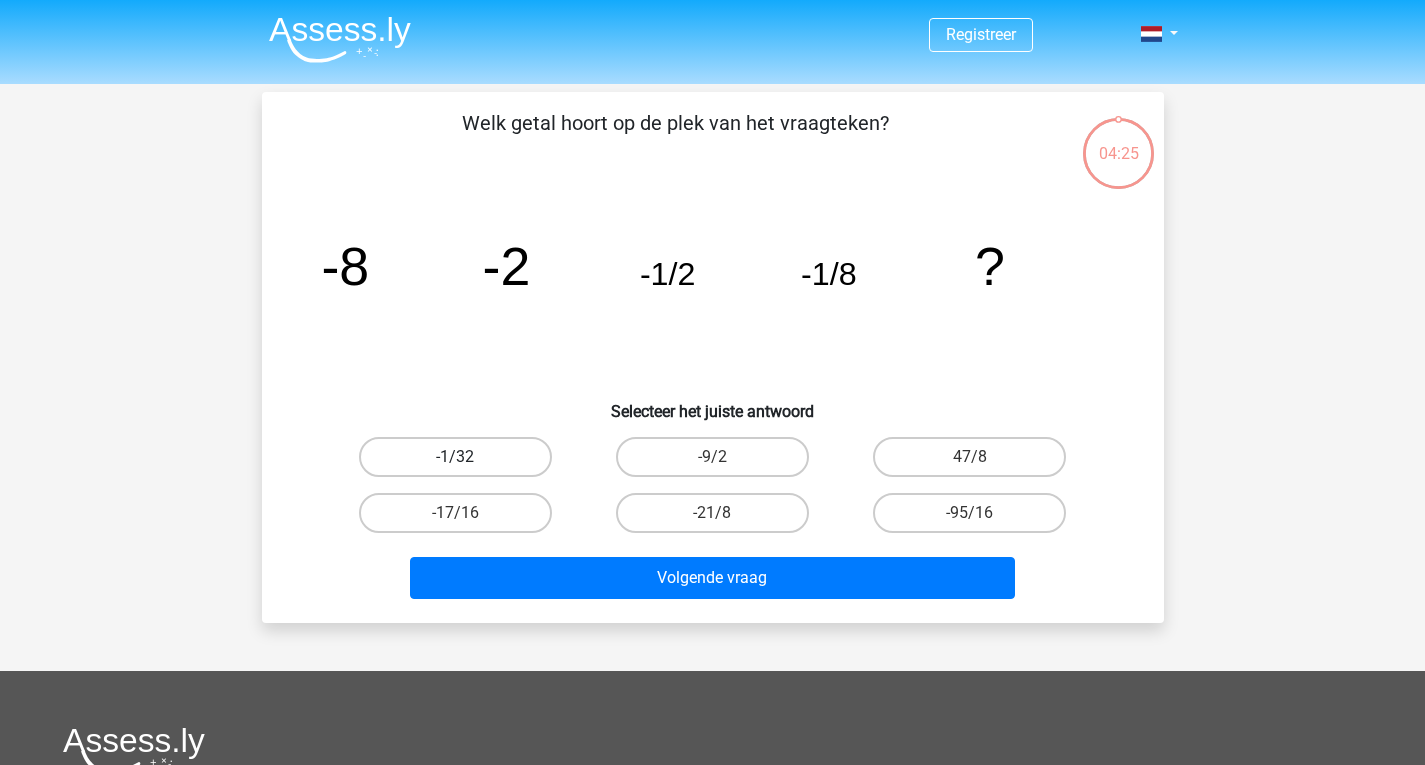 click on "-1/32" at bounding box center (455, 457) 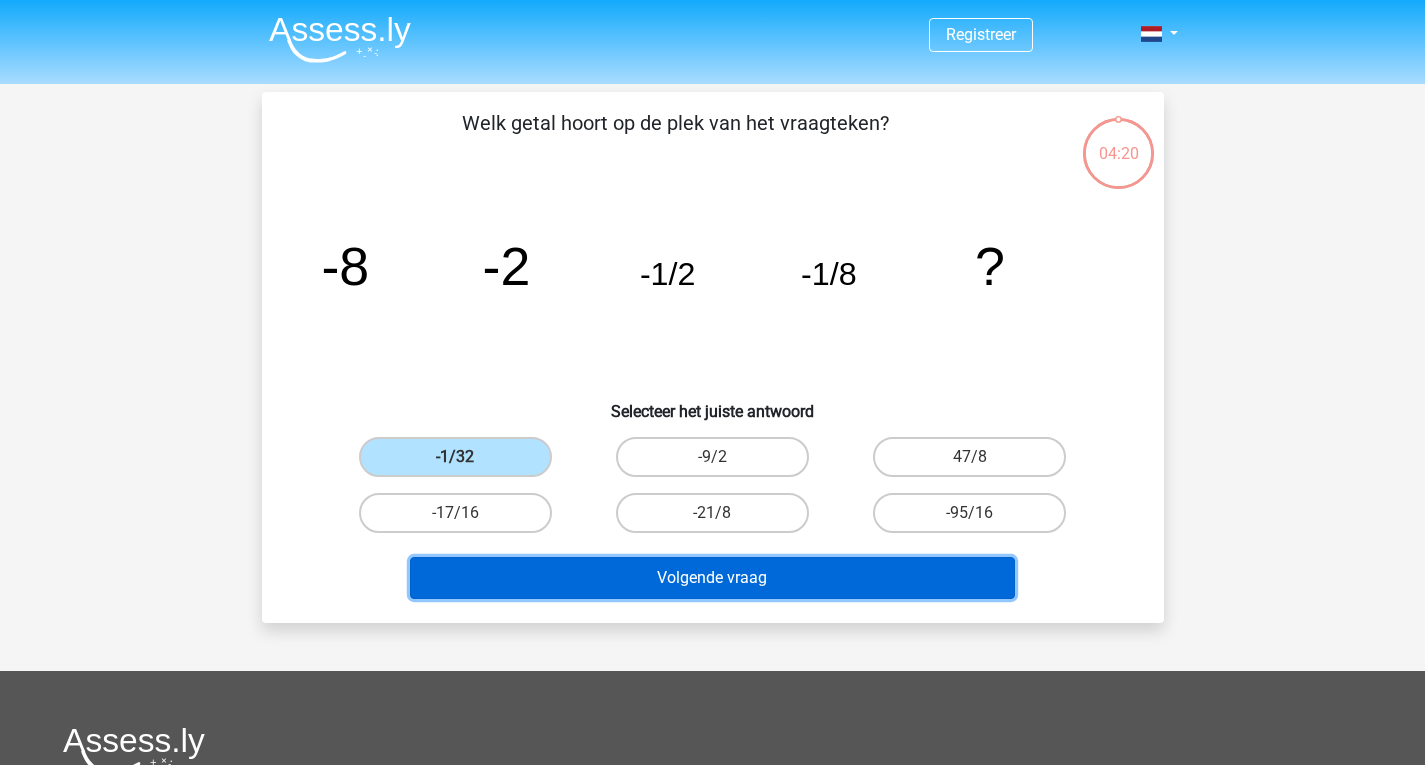 click on "Volgende vraag" at bounding box center [712, 578] 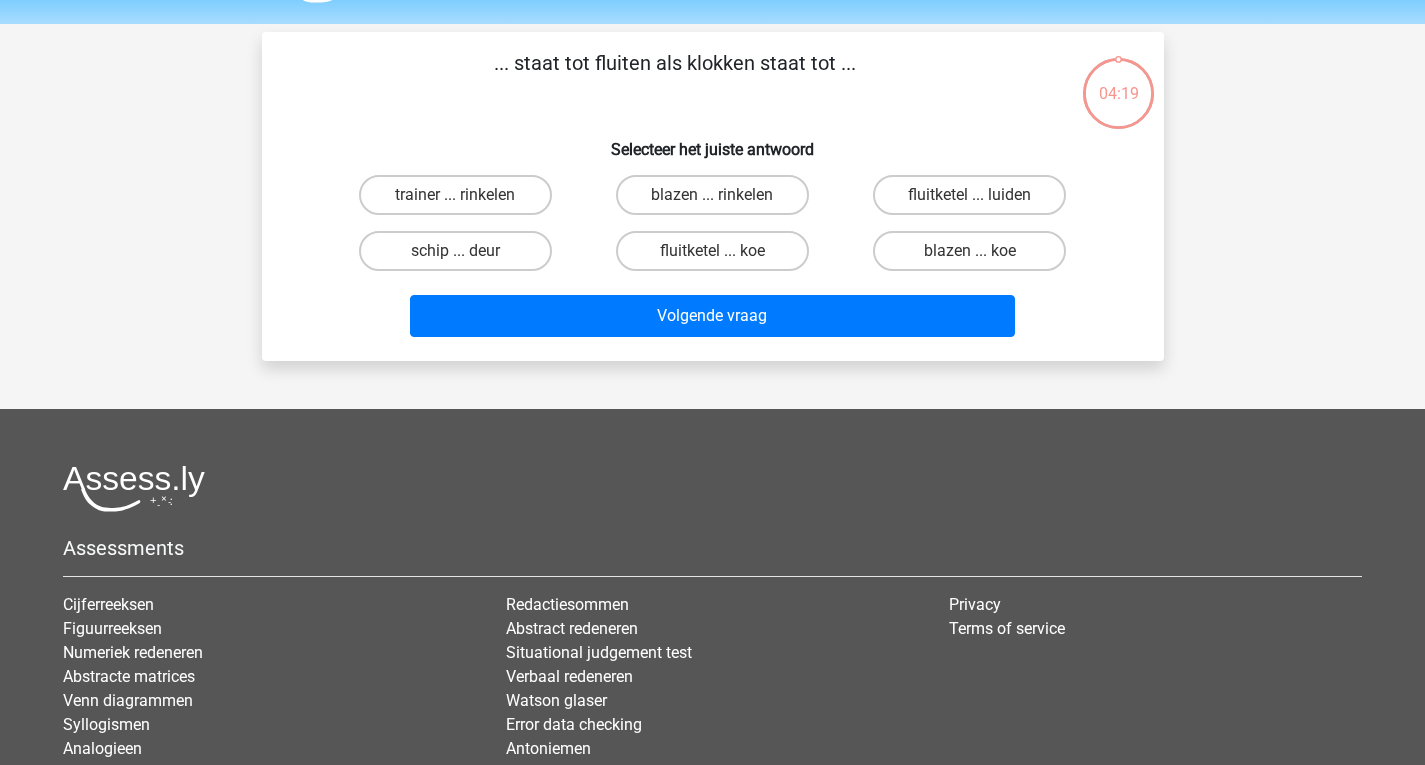scroll, scrollTop: 92, scrollLeft: 0, axis: vertical 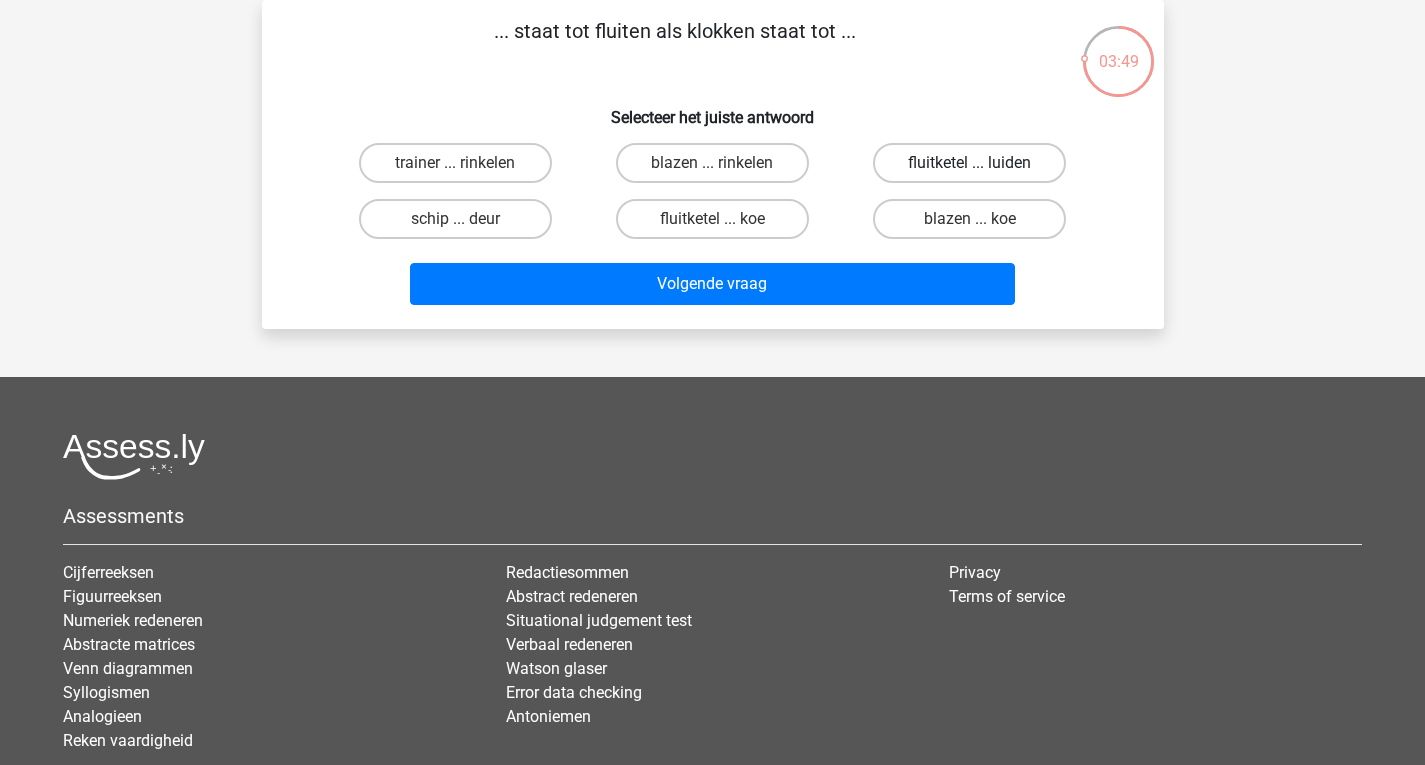 click on "fluitketel ... luiden" at bounding box center [969, 163] 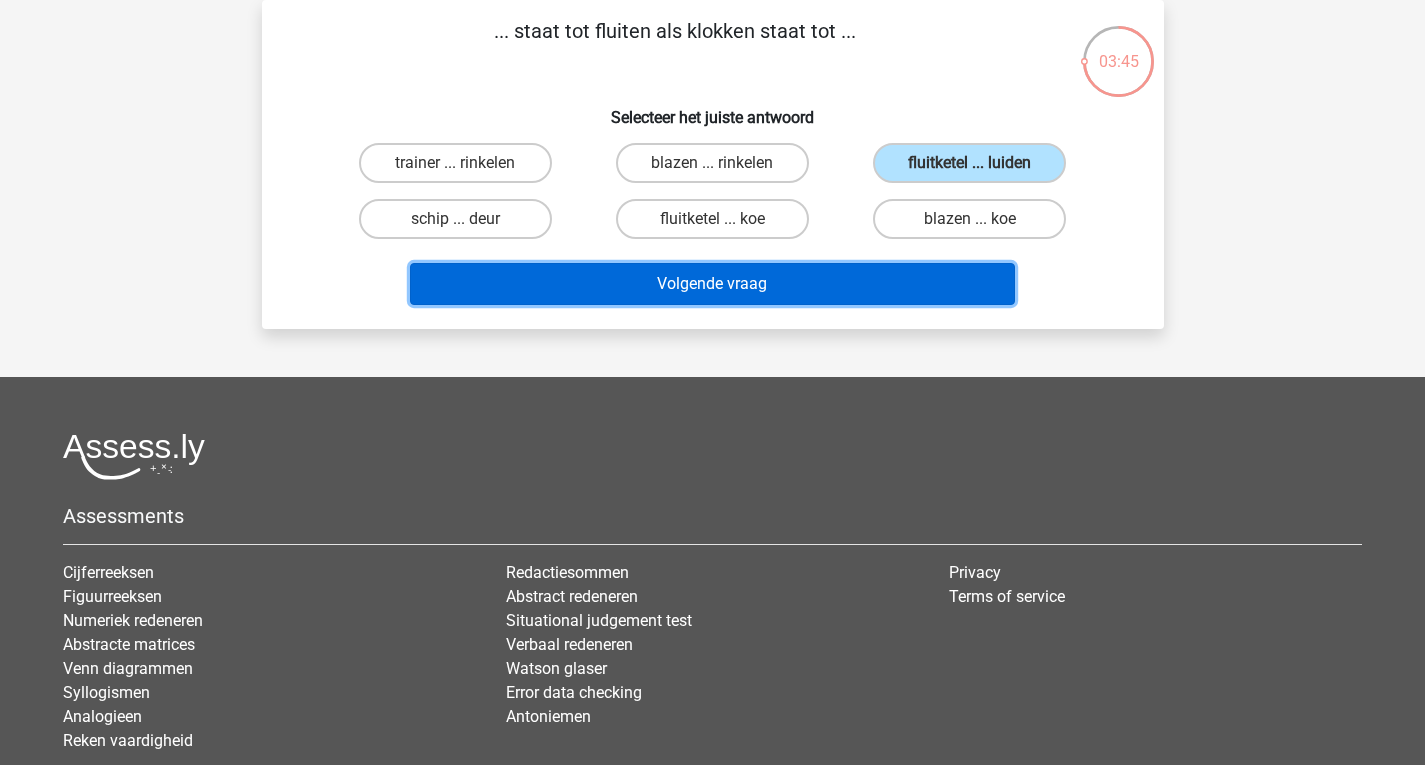 click on "Volgende vraag" at bounding box center [712, 284] 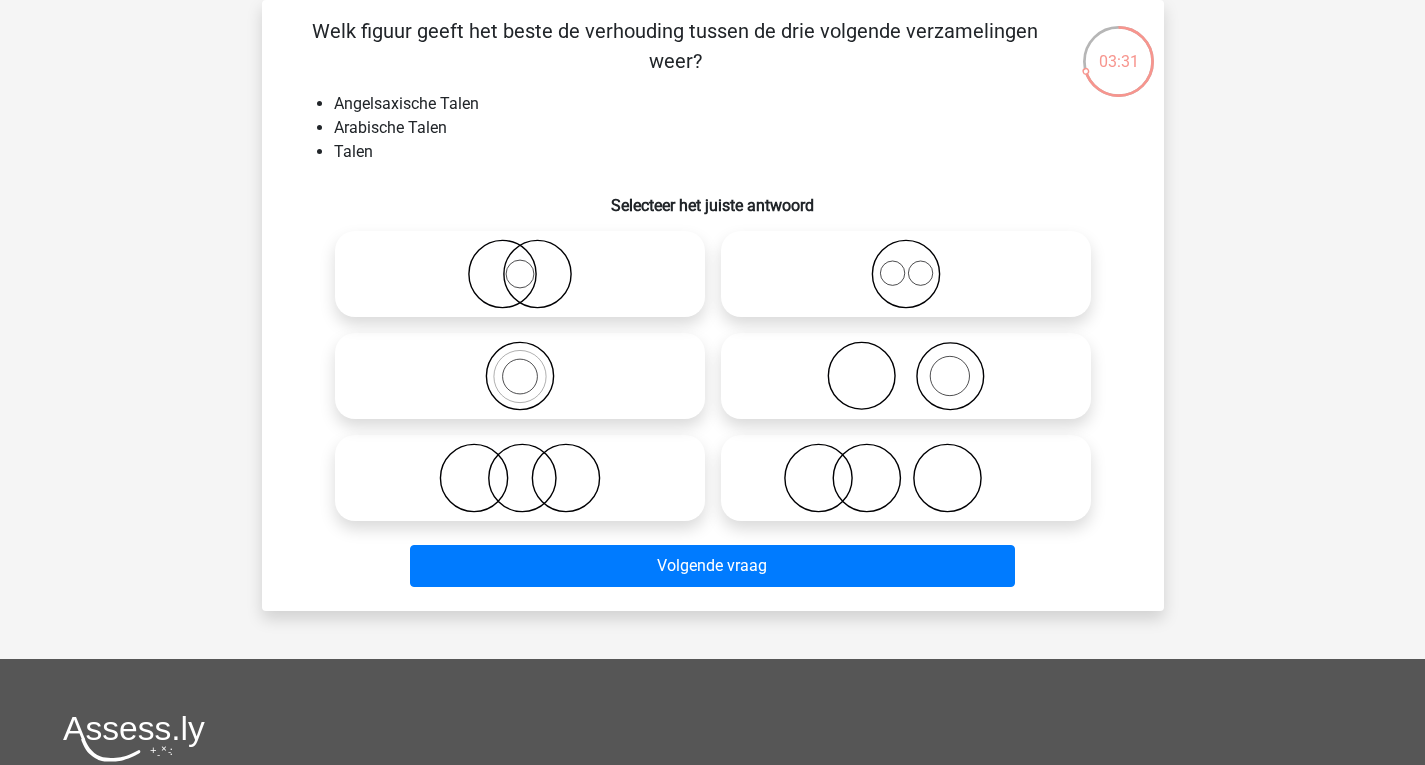 click 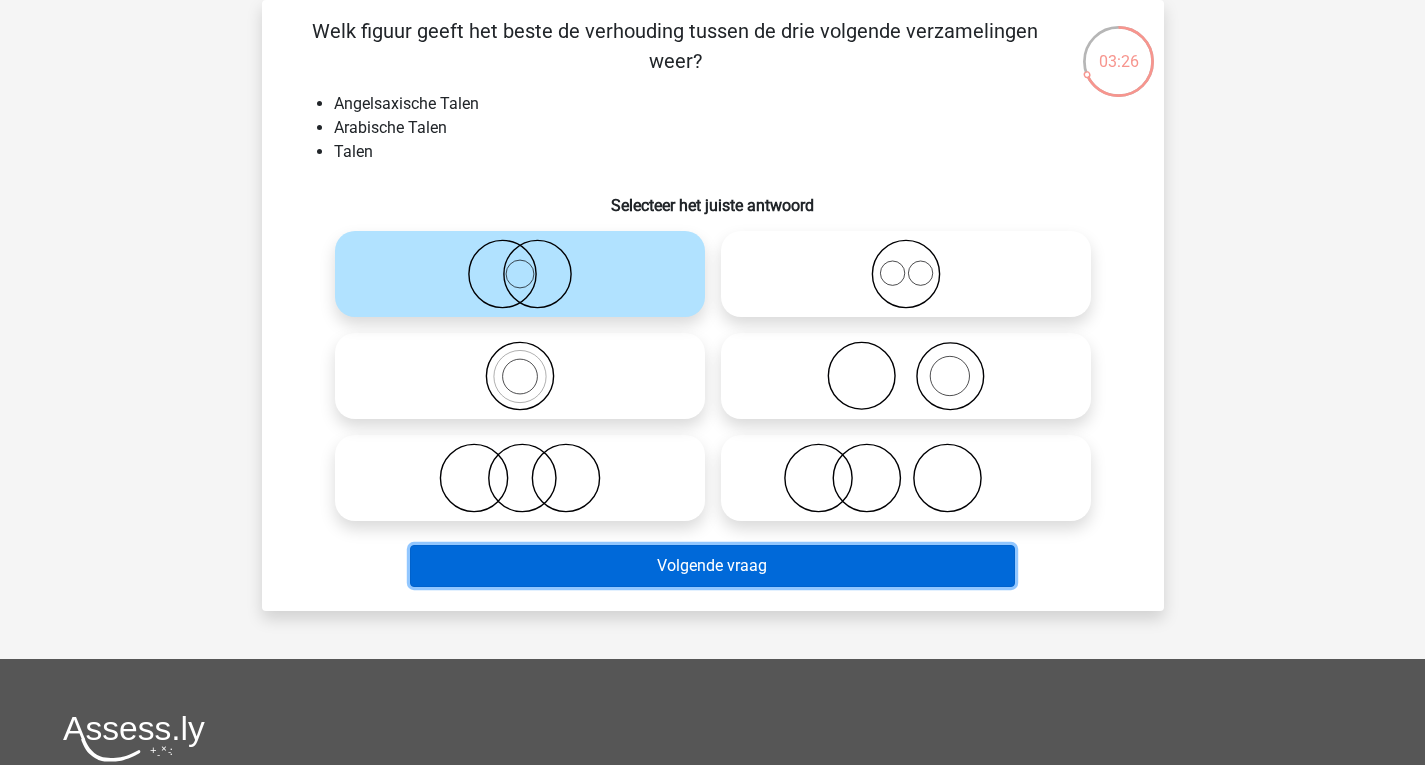 click on "Volgende vraag" at bounding box center (712, 566) 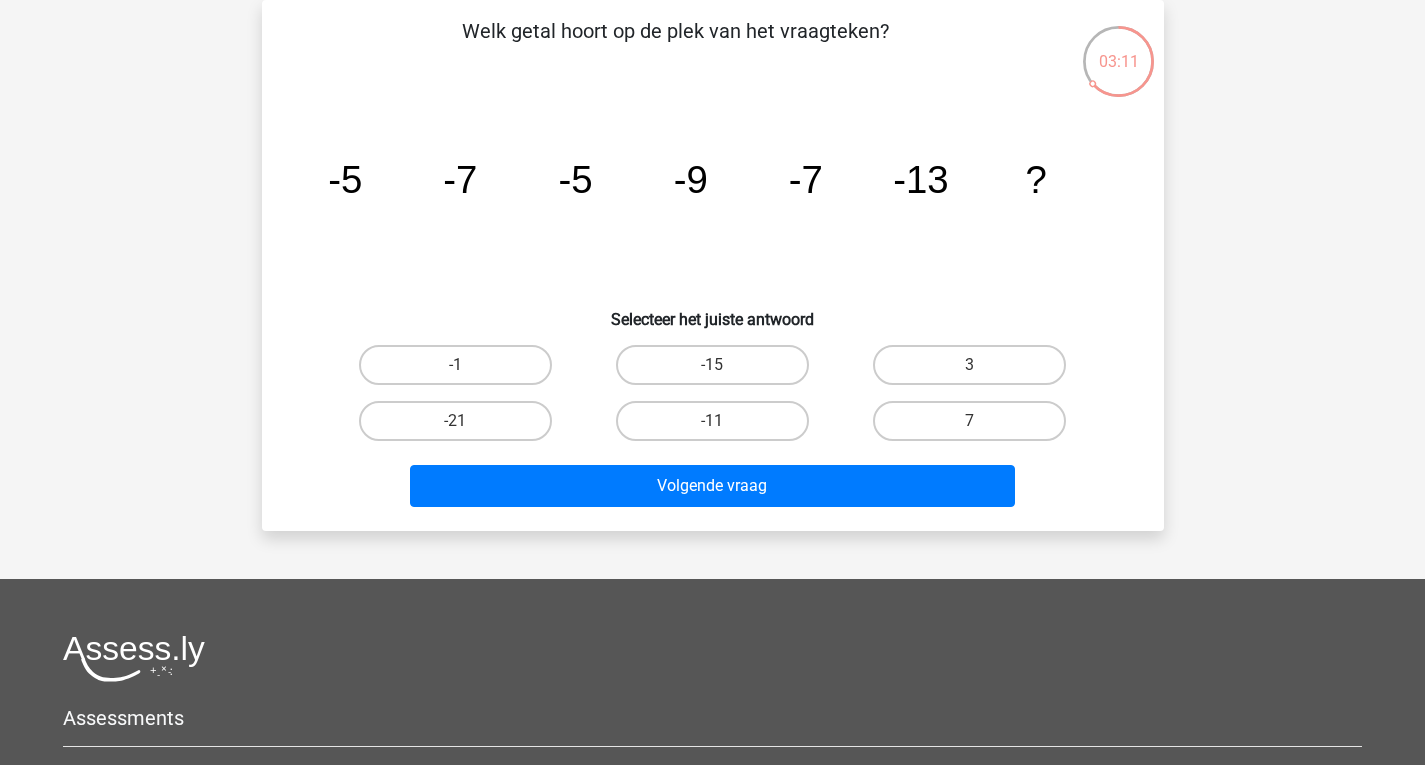 click on "-11" at bounding box center [718, 427] 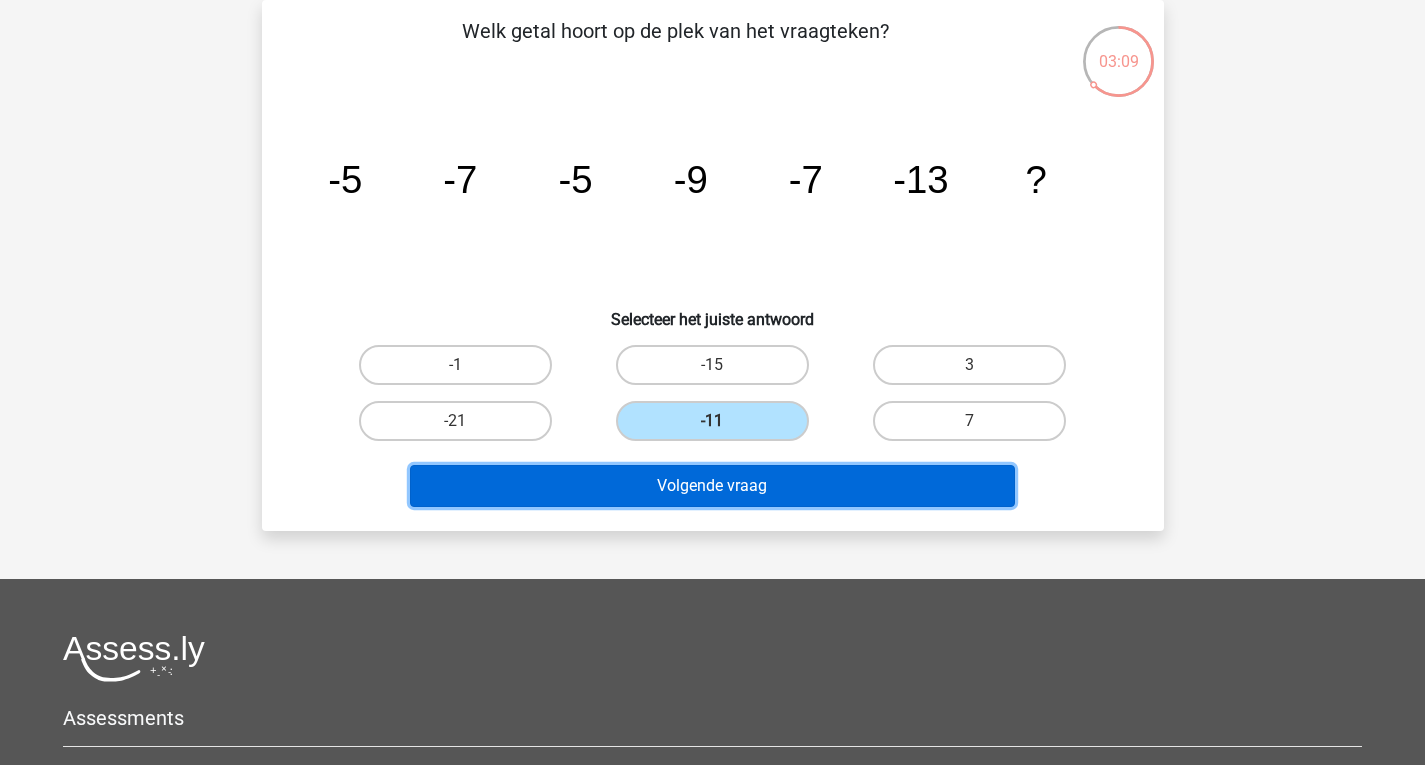 click on "Volgende vraag" at bounding box center [712, 486] 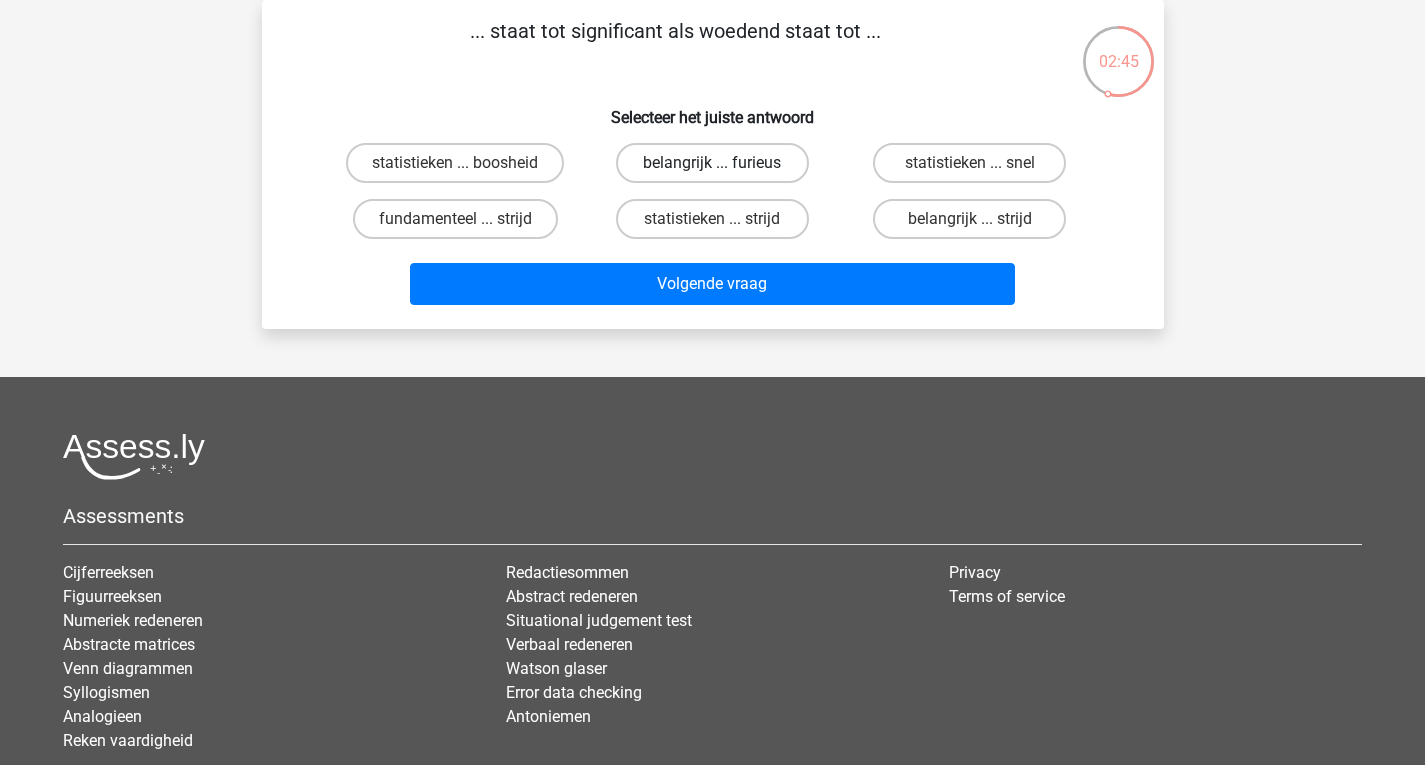 click on "belangrijk ... furieus" at bounding box center [712, 163] 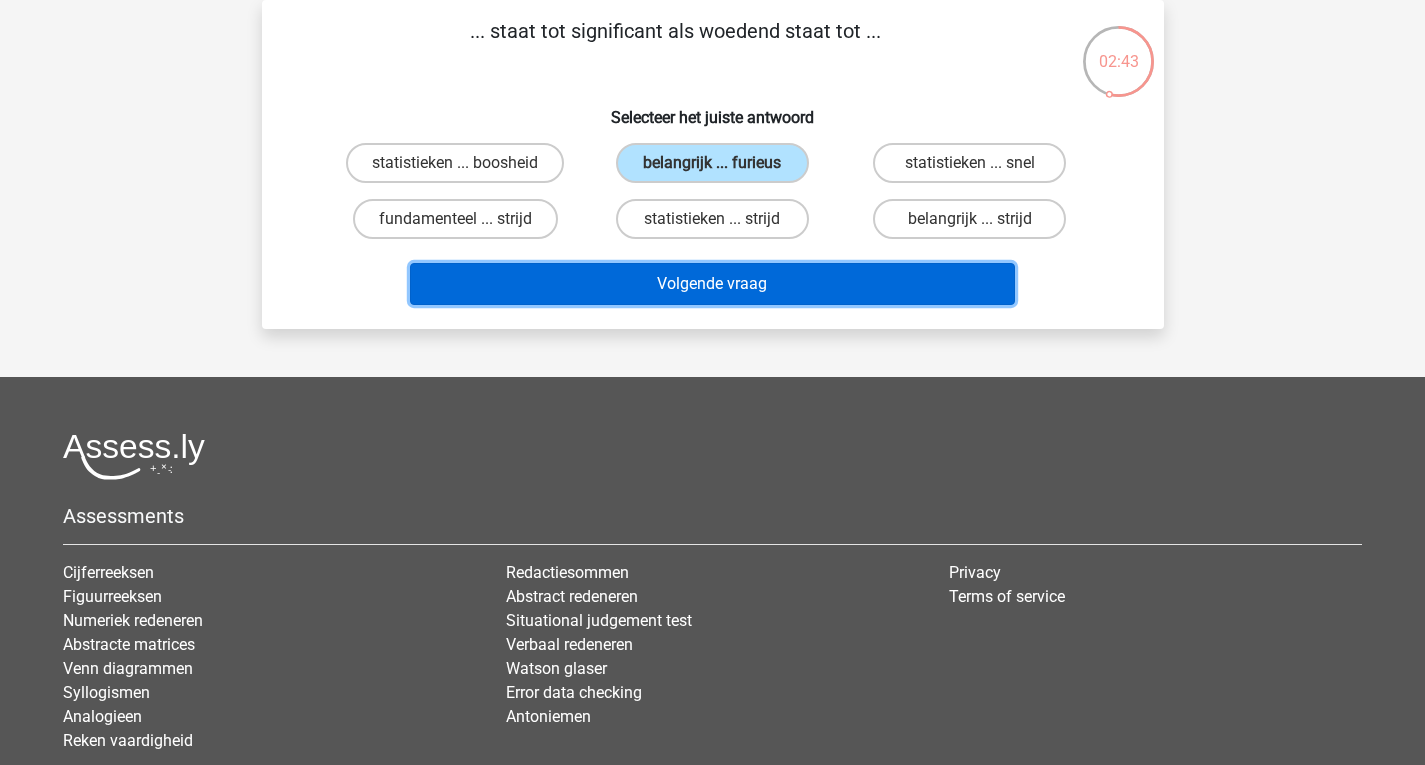 click on "Volgende vraag" at bounding box center (712, 284) 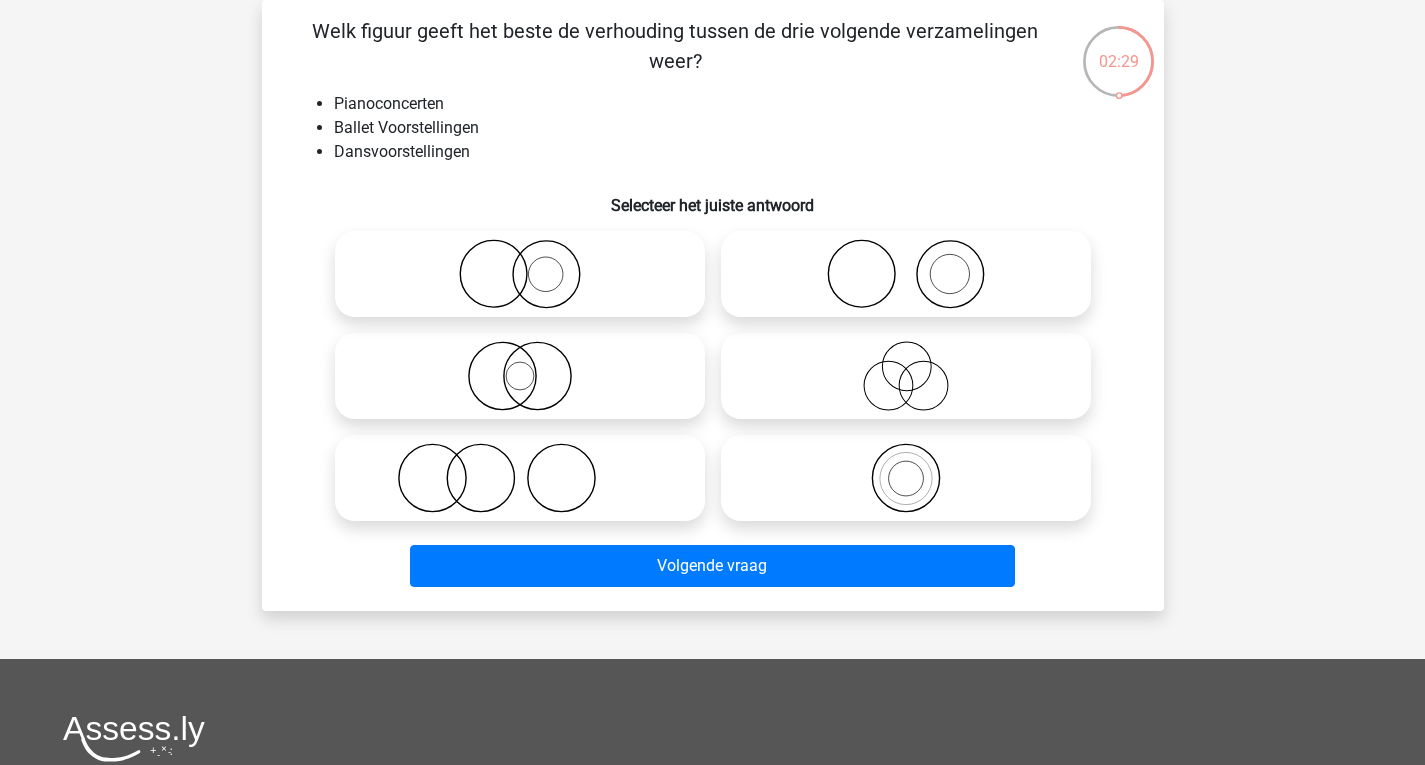 click 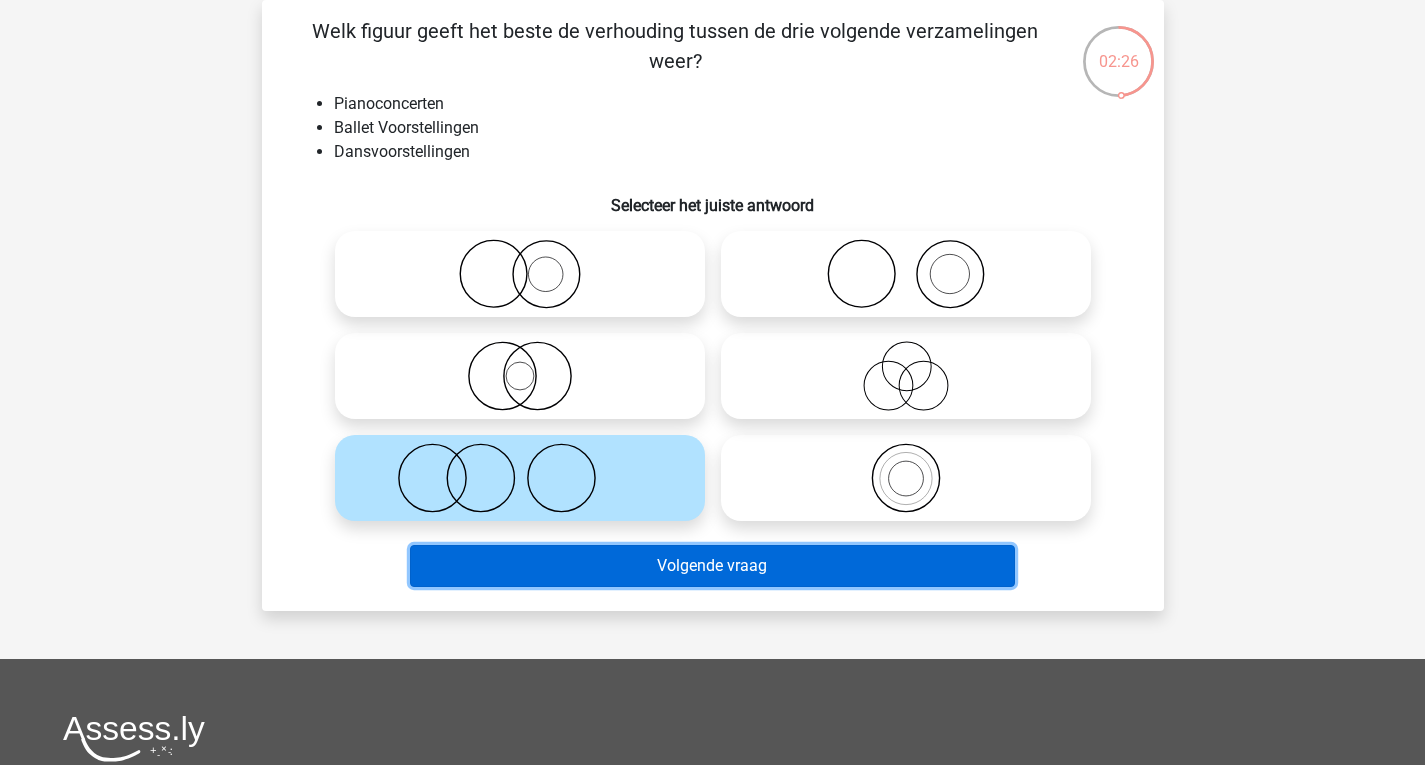 click on "Volgende vraag" at bounding box center (712, 566) 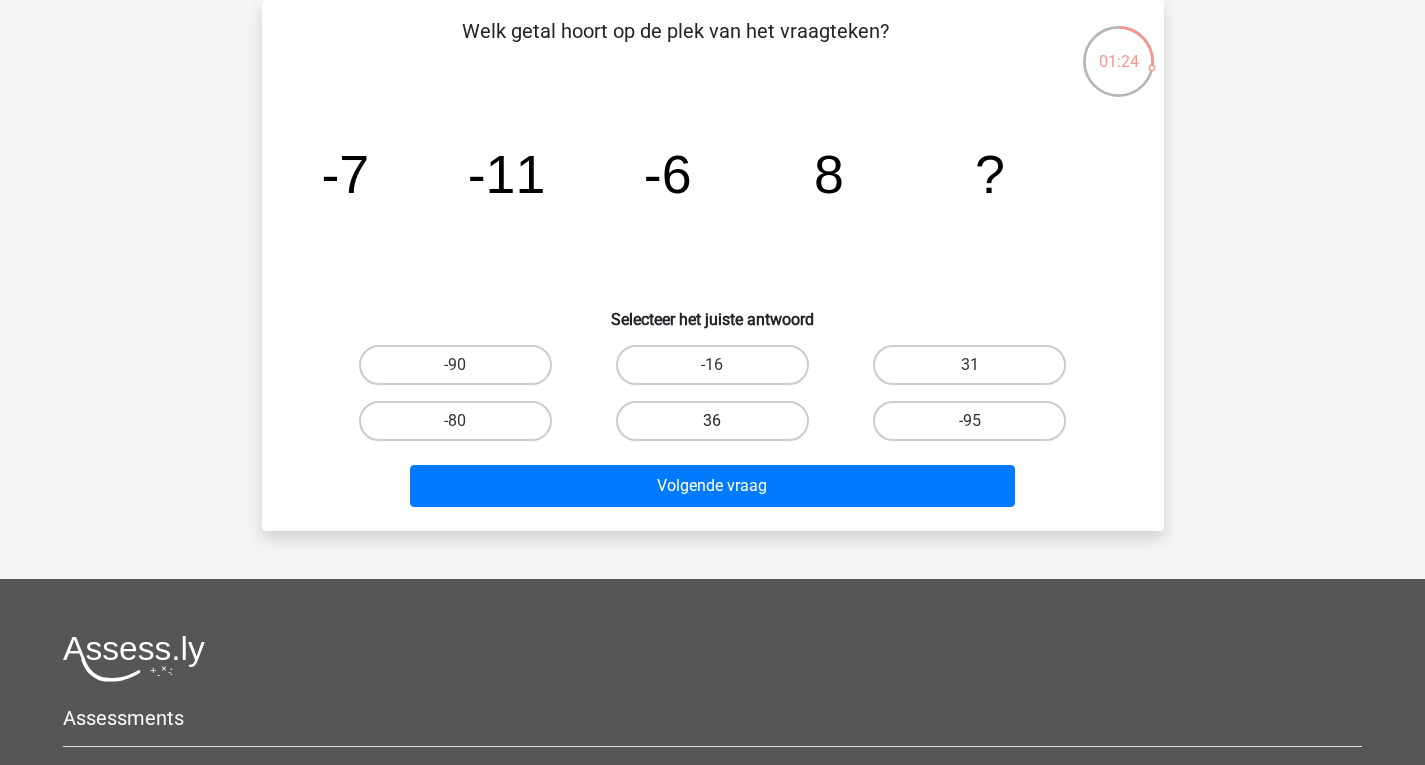 click on "36" at bounding box center (712, 421) 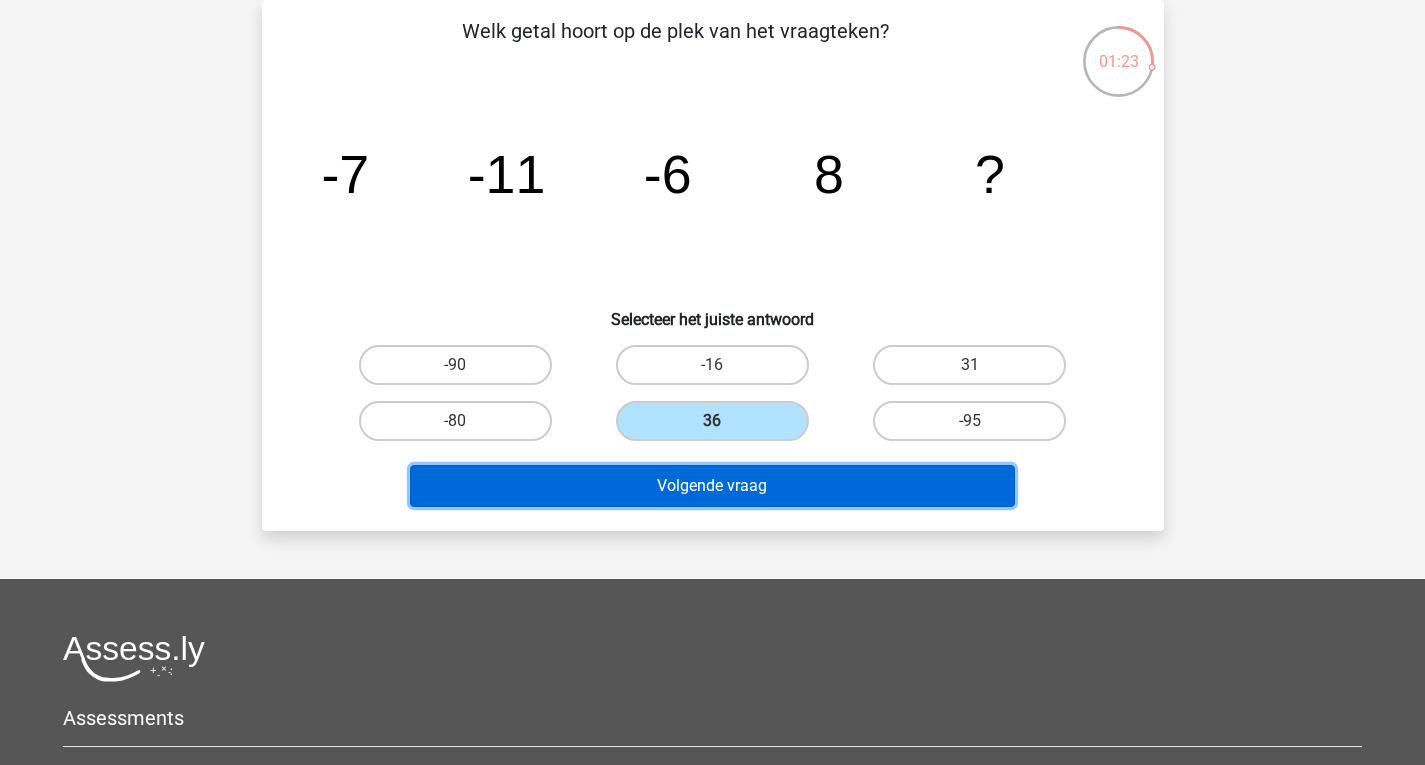 click on "Volgende vraag" at bounding box center (712, 486) 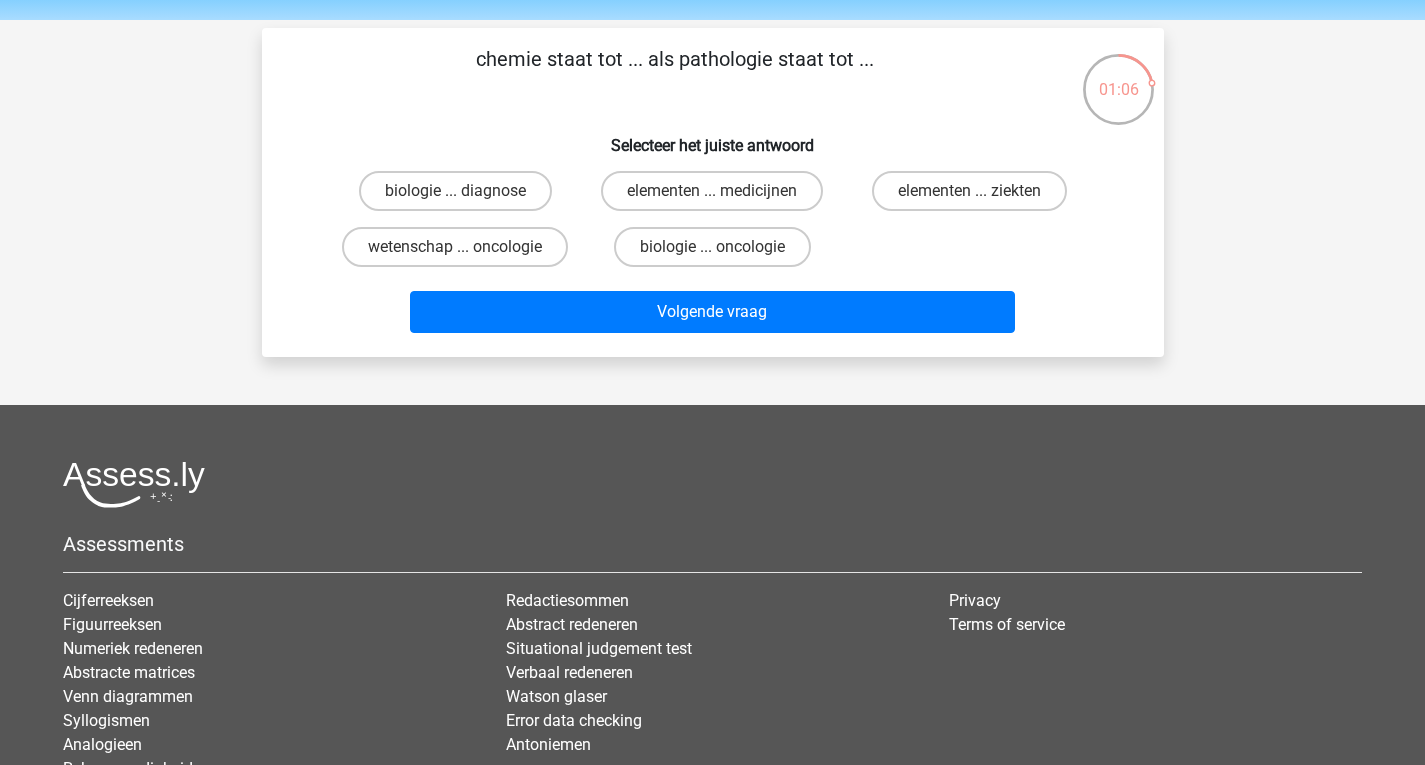 scroll, scrollTop: 50, scrollLeft: 0, axis: vertical 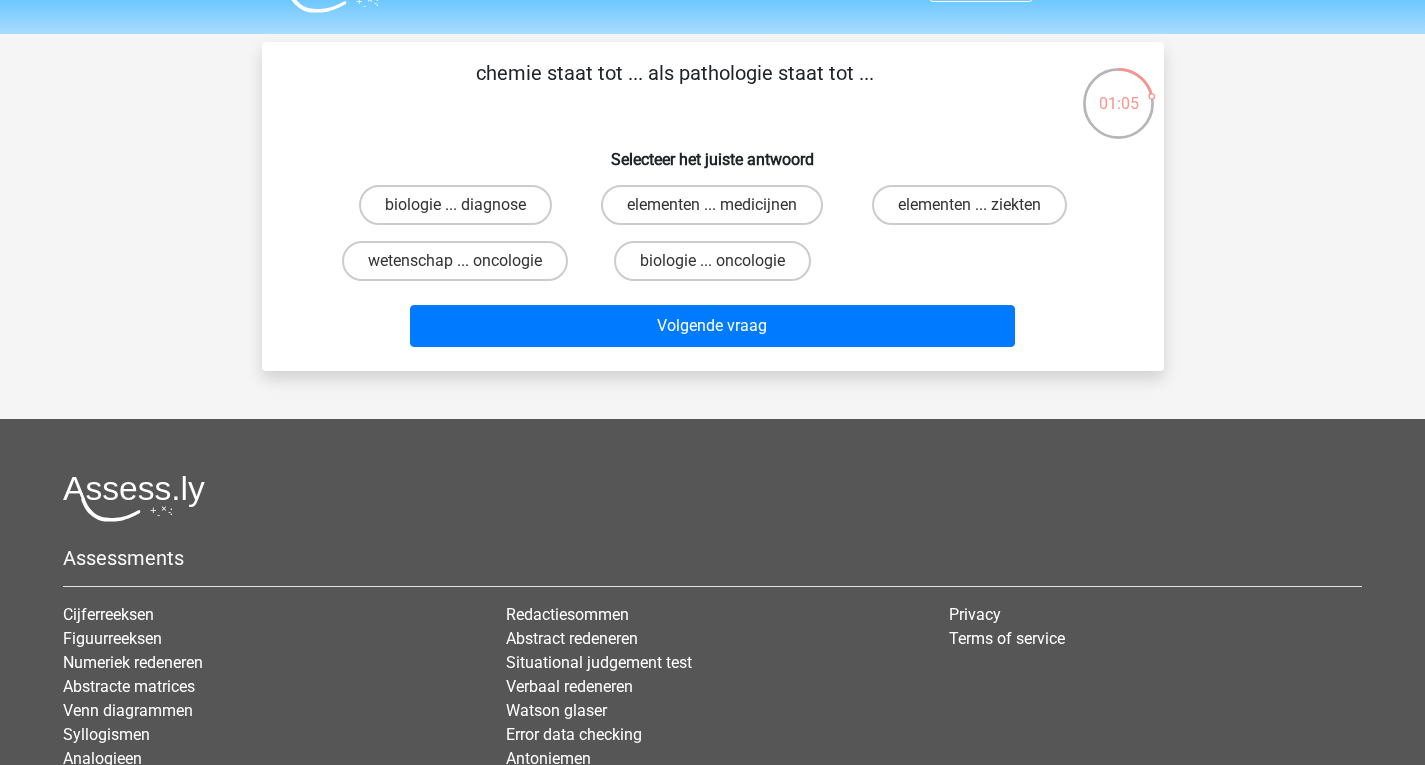drag, startPoint x: 1421, startPoint y: 181, endPoint x: 1436, endPoint y: 86, distance: 96.17692 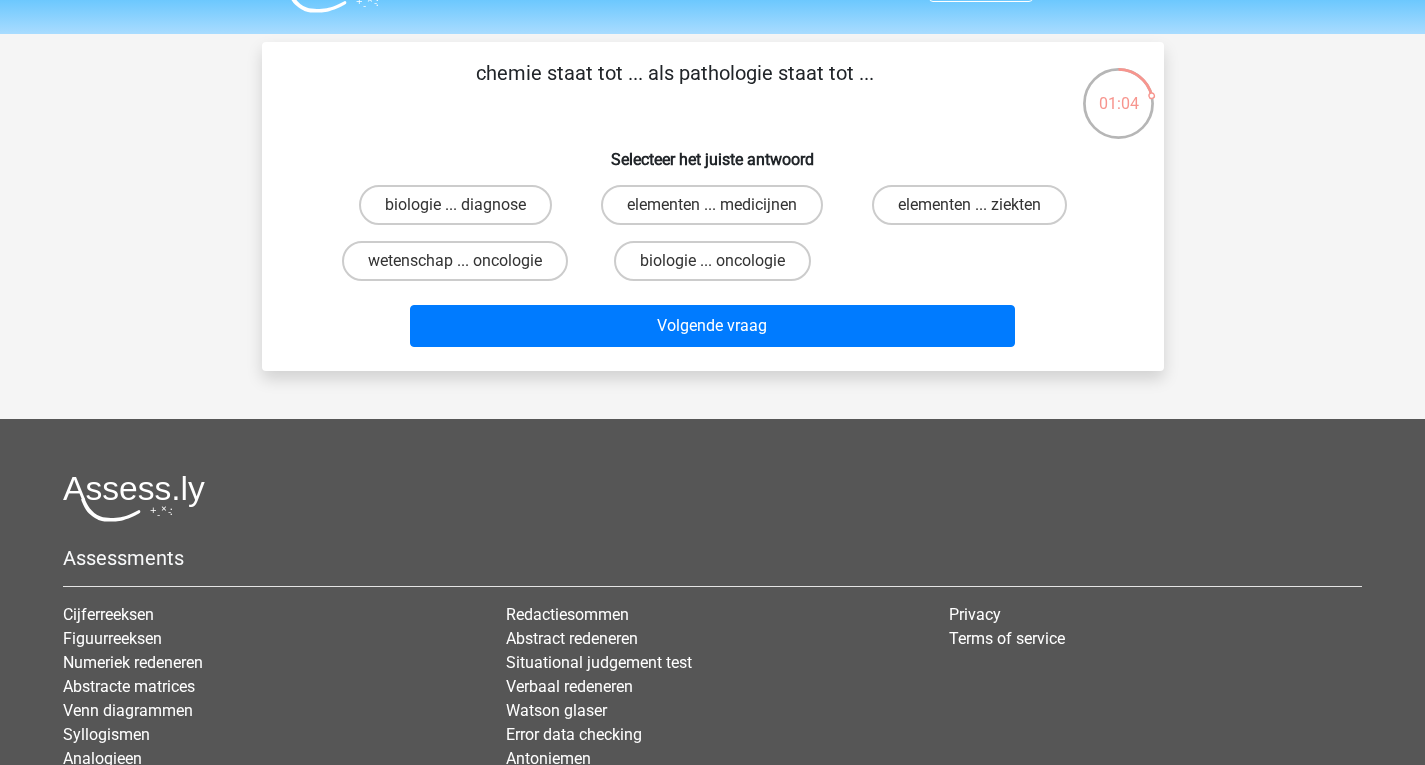 click on "Registreer" at bounding box center (712, 448) 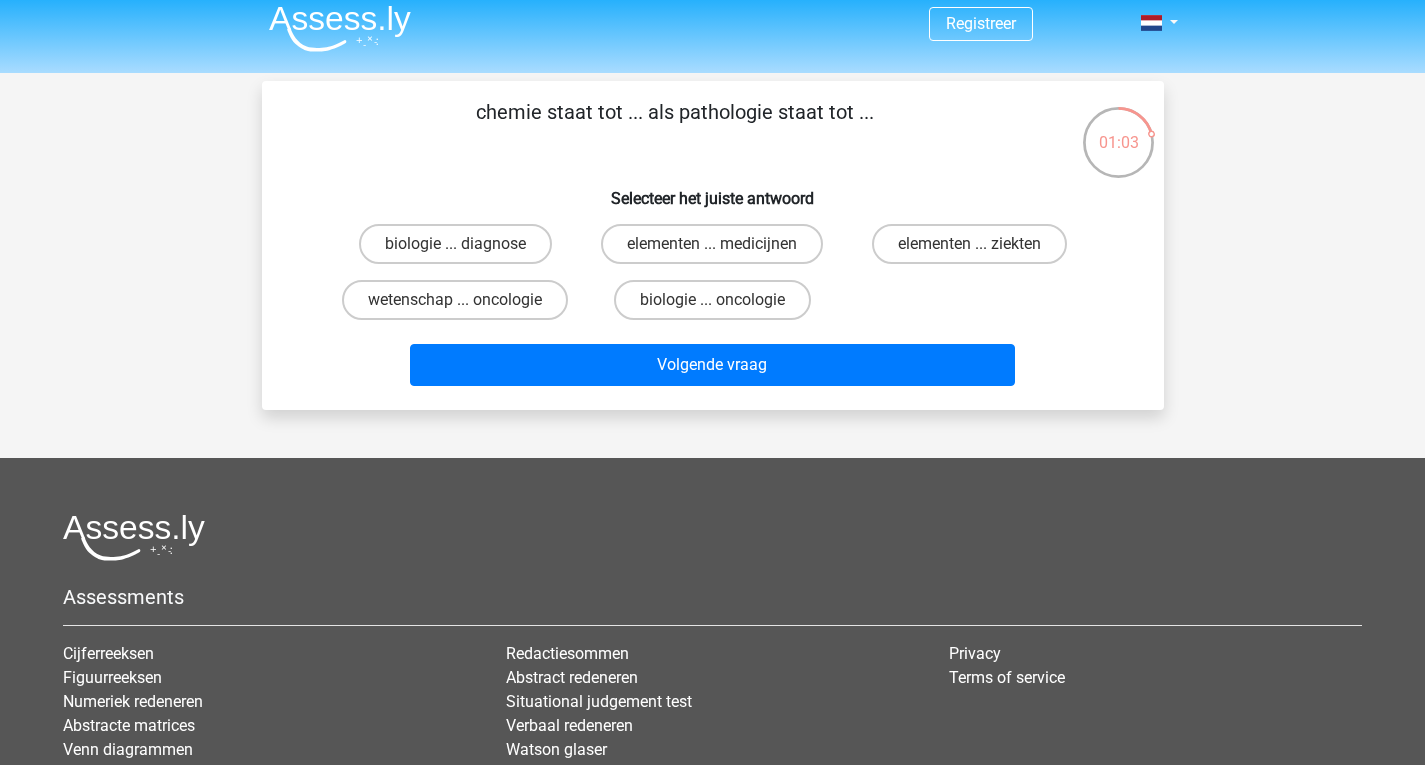 scroll, scrollTop: 0, scrollLeft: 0, axis: both 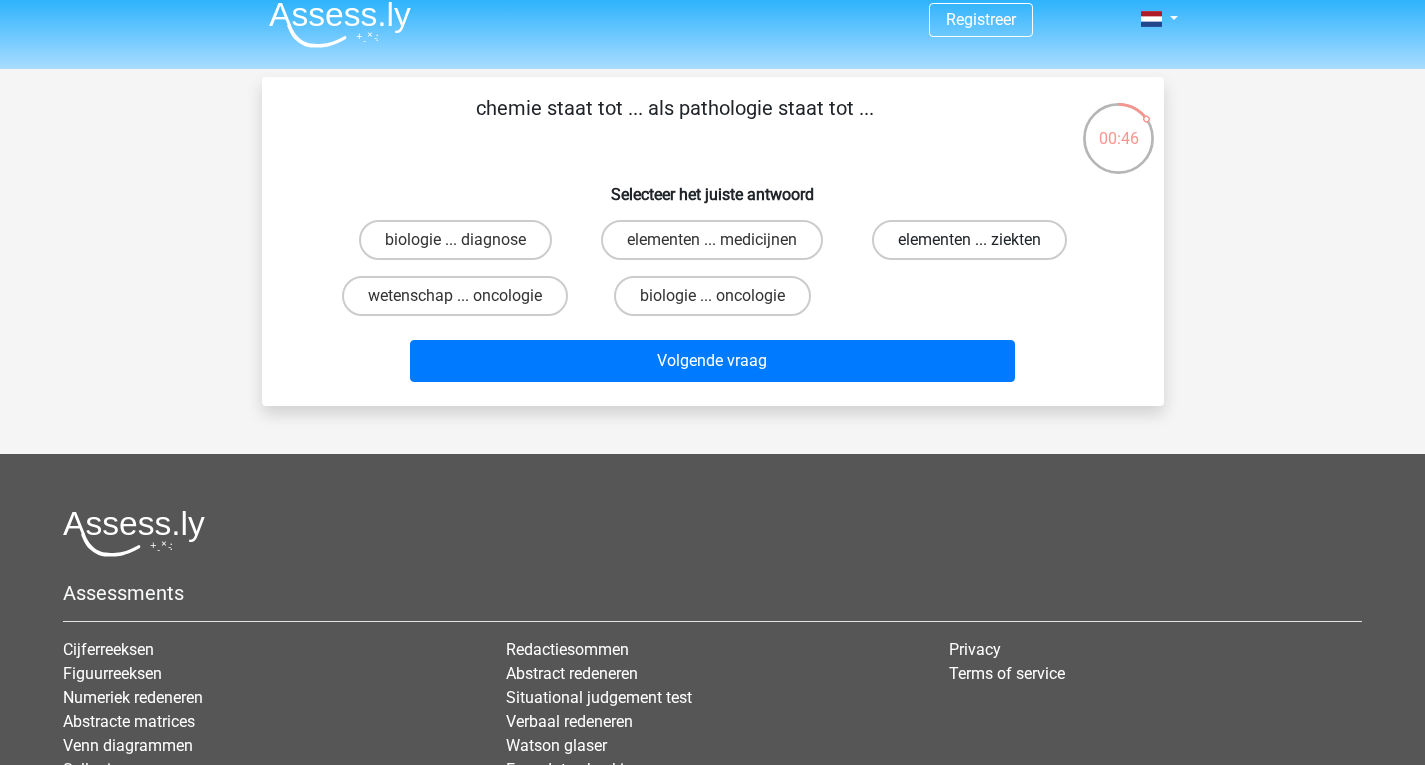 click on "elementen ... ziekten" at bounding box center (969, 240) 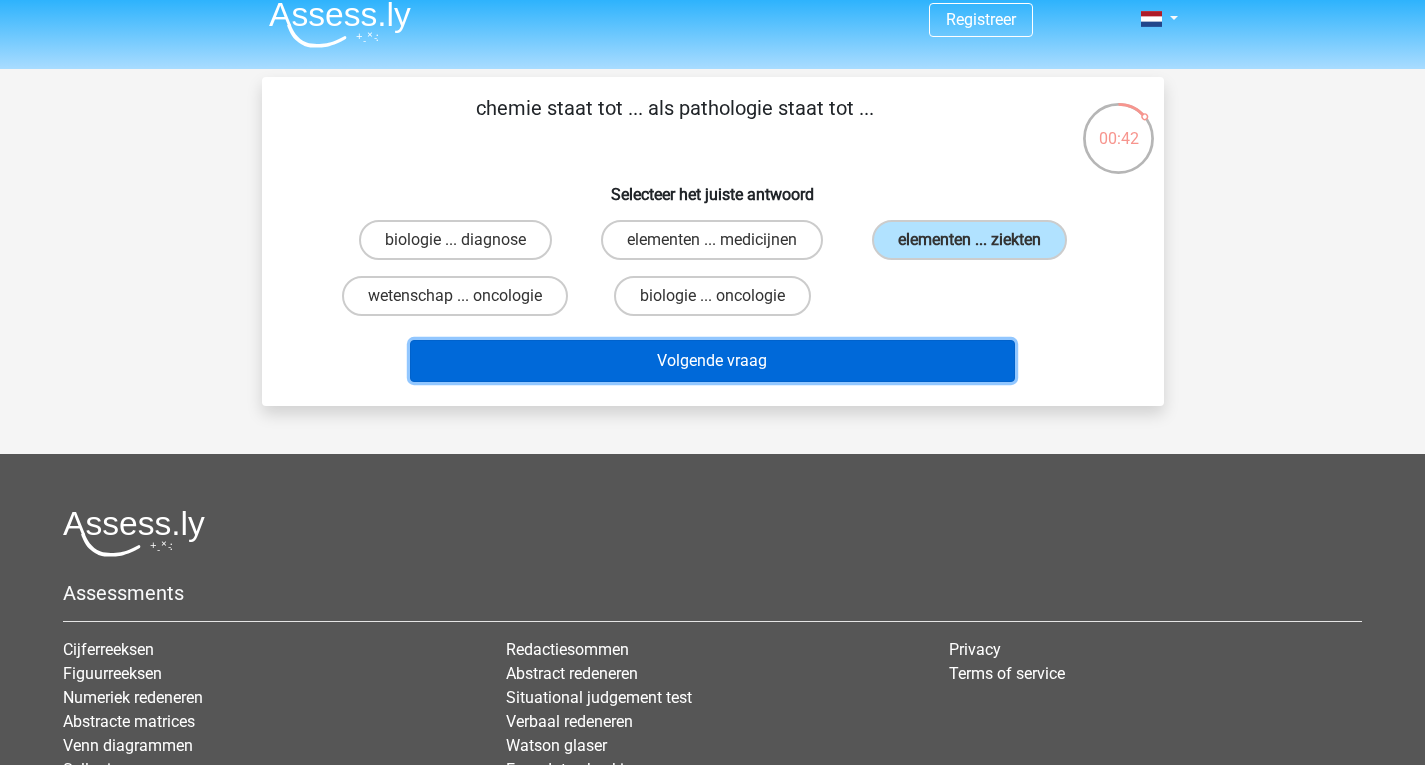 click on "Volgende vraag" at bounding box center (712, 361) 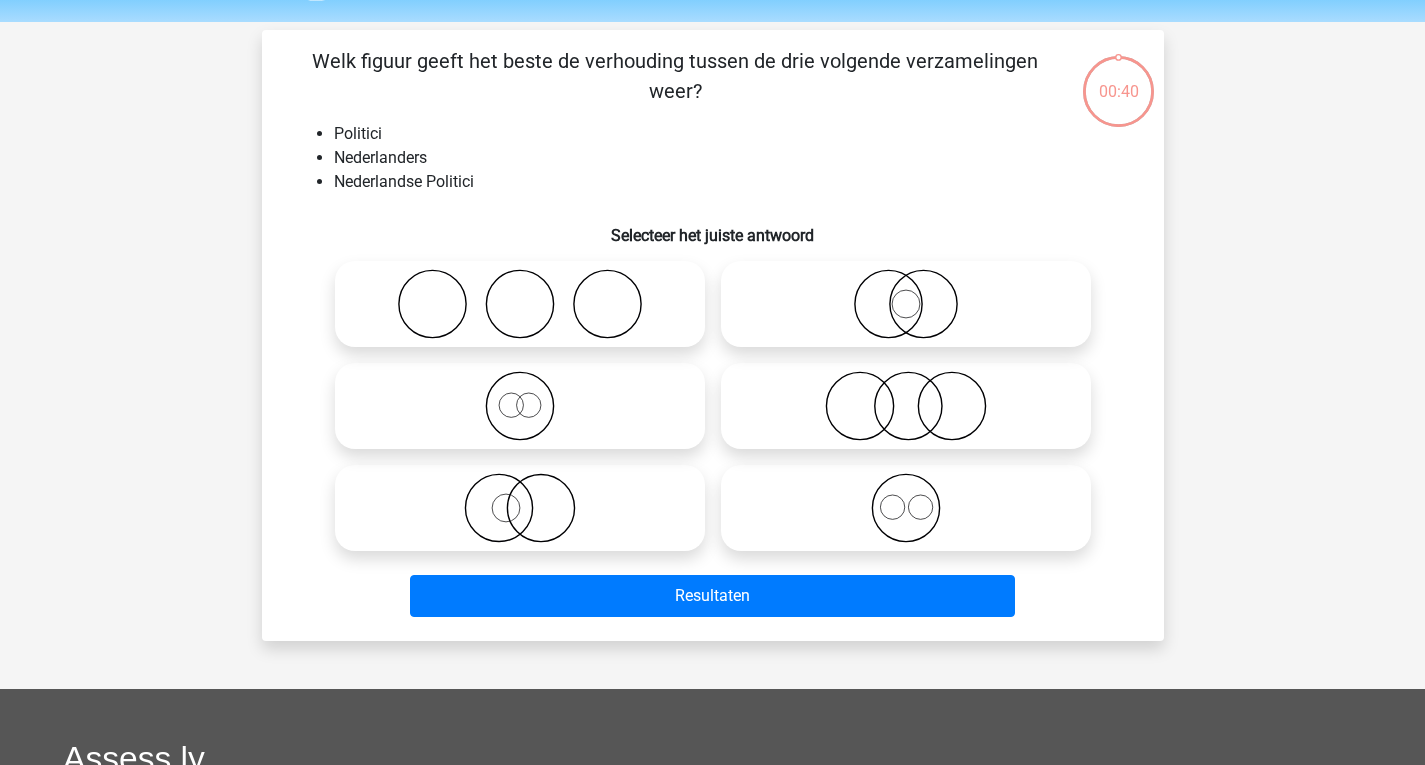 scroll, scrollTop: 92, scrollLeft: 0, axis: vertical 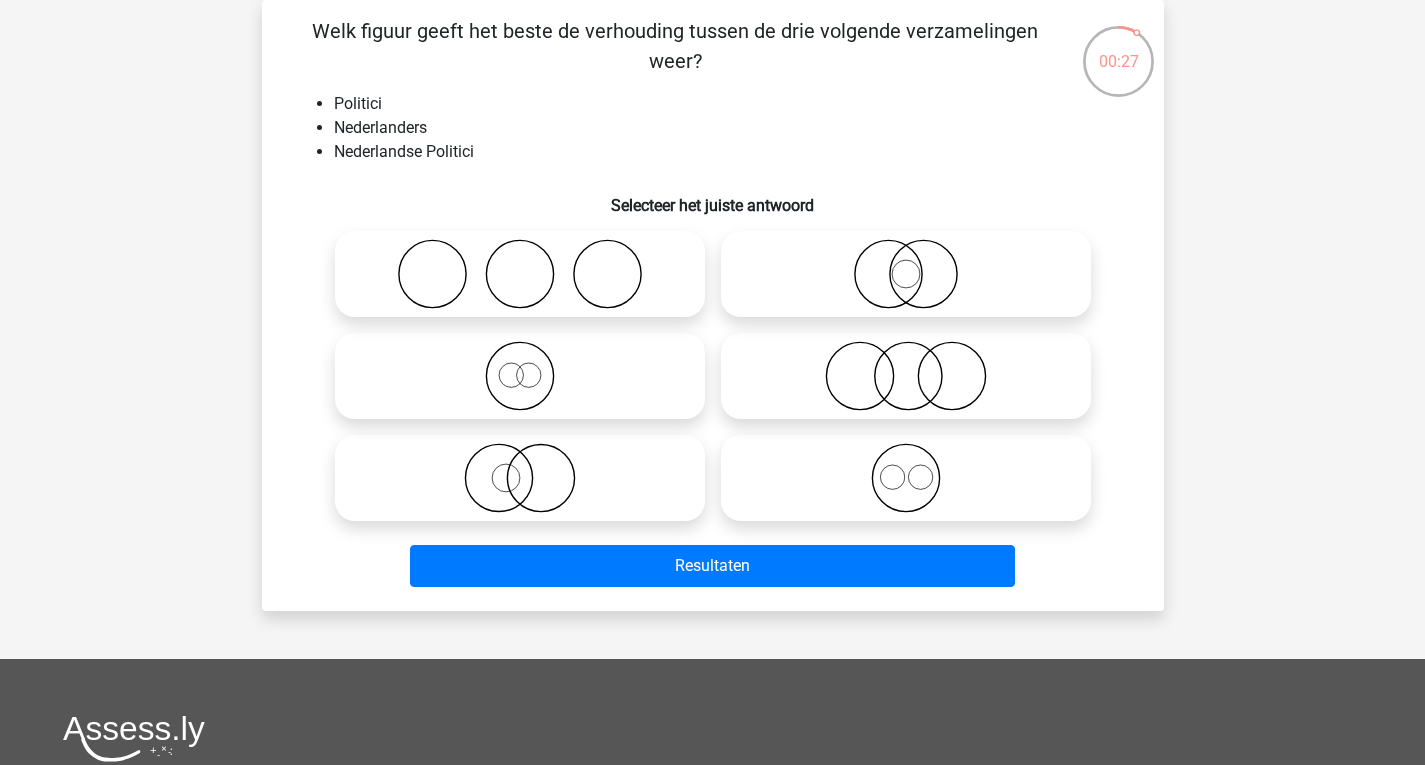 click 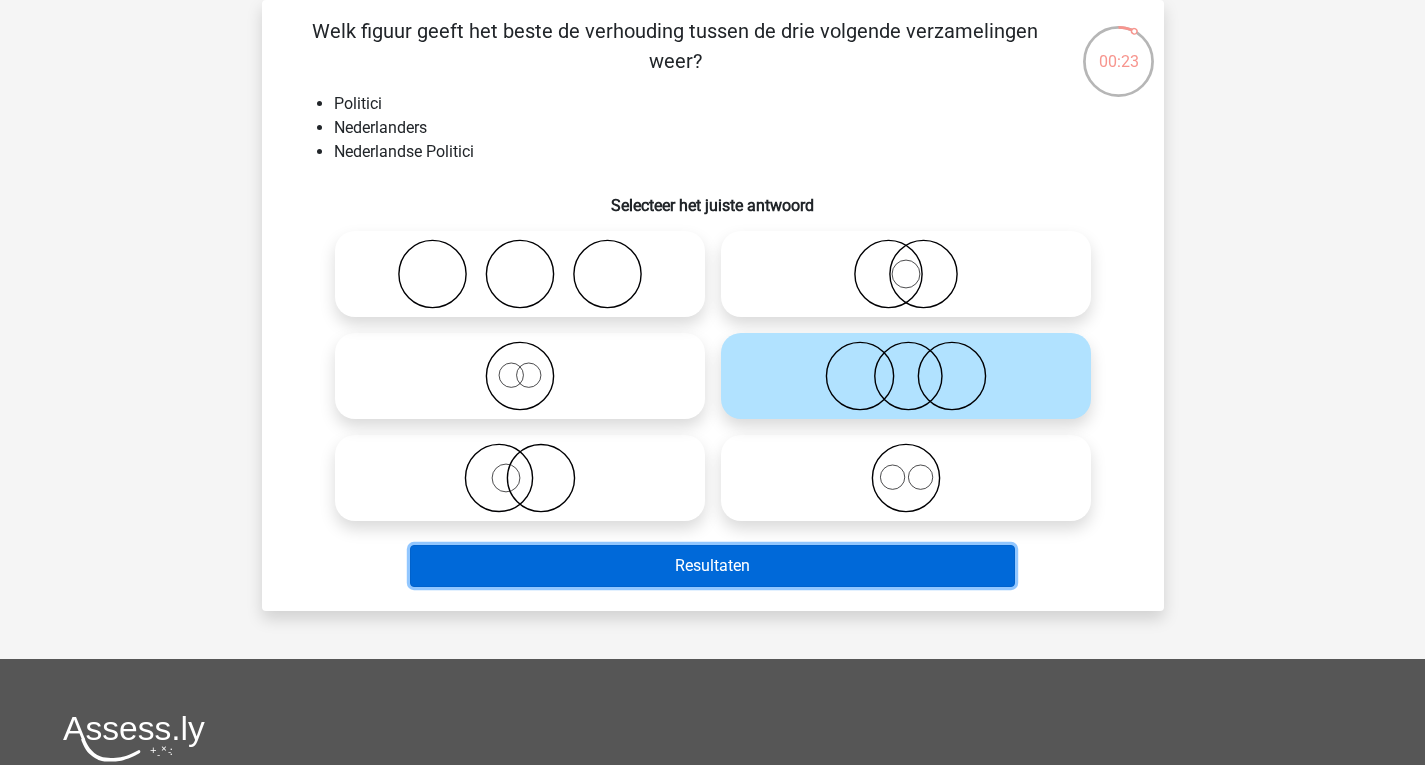 click on "Resultaten" at bounding box center [712, 566] 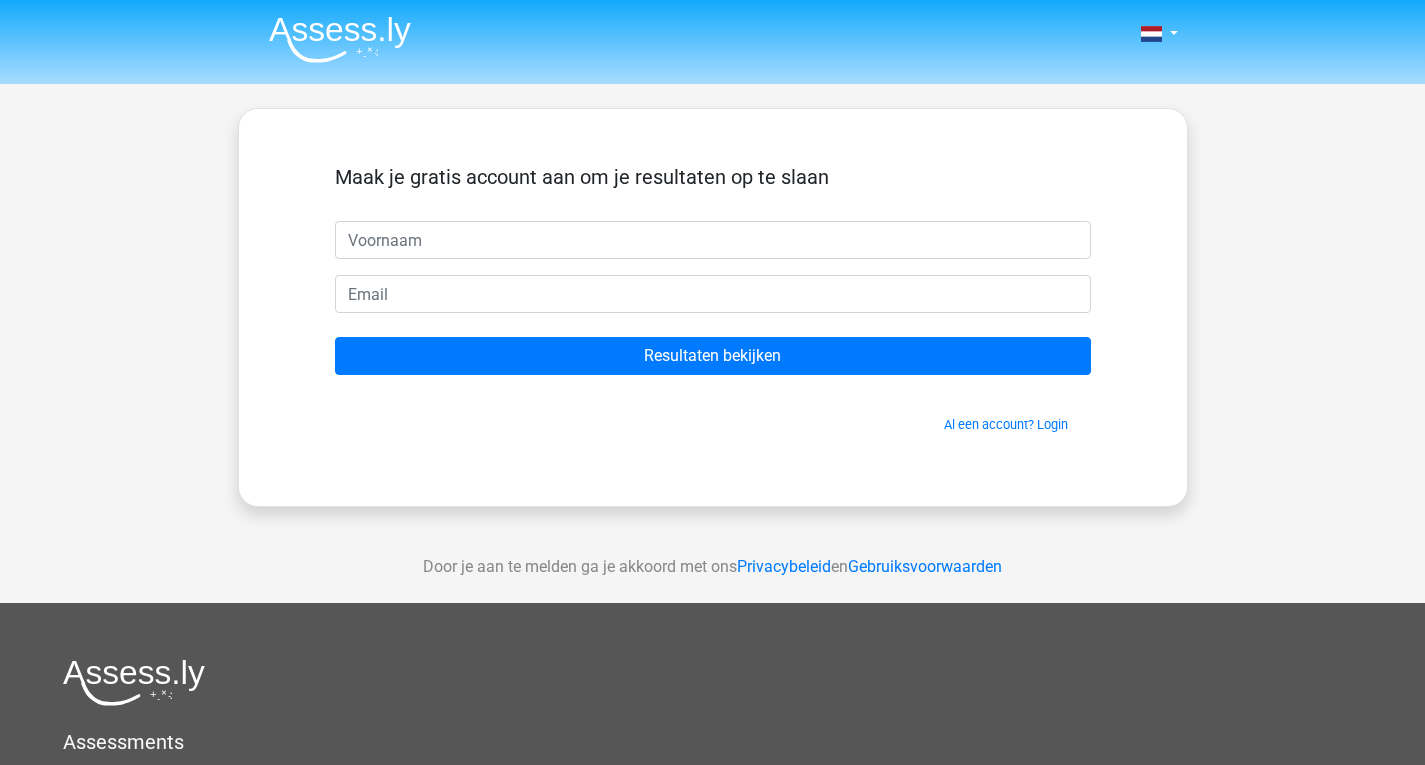 scroll, scrollTop: 0, scrollLeft: 0, axis: both 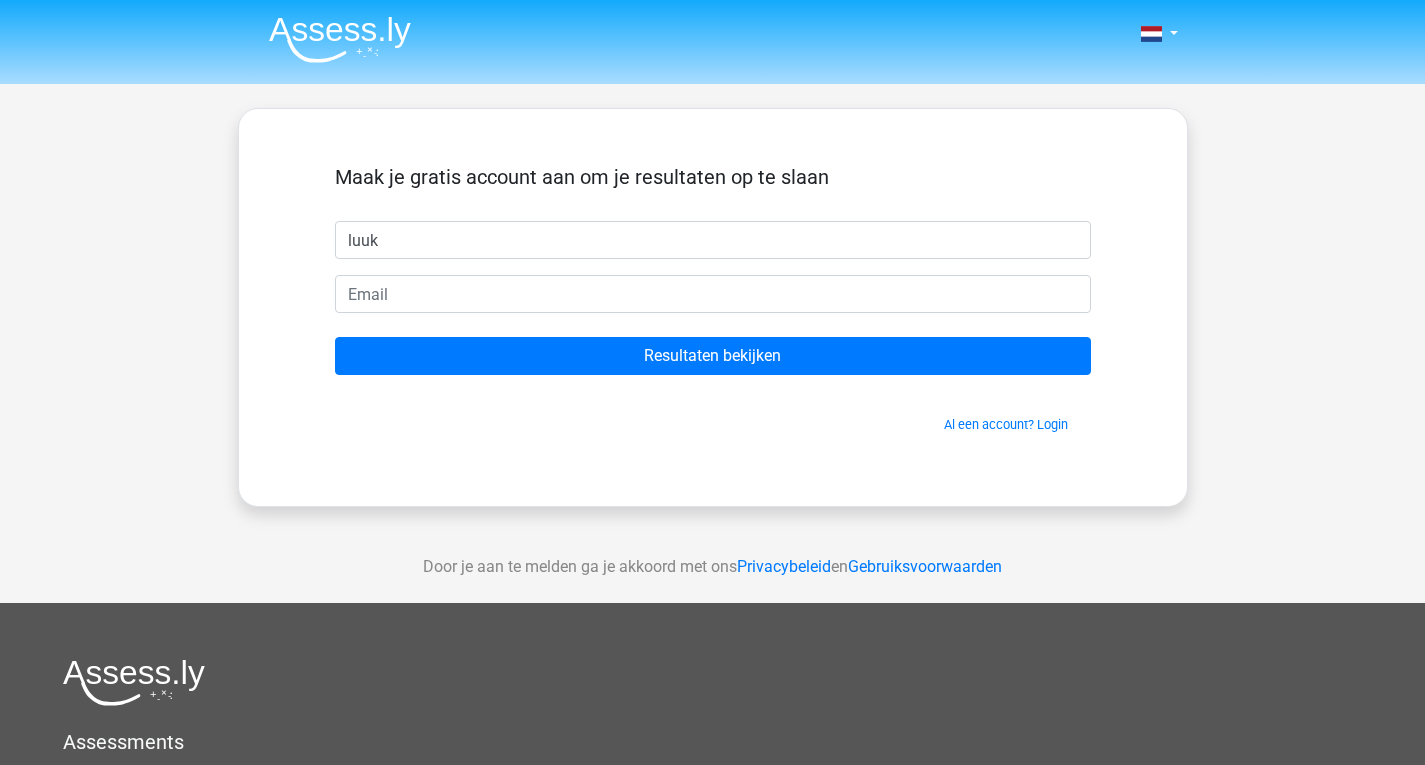 type on "luuk" 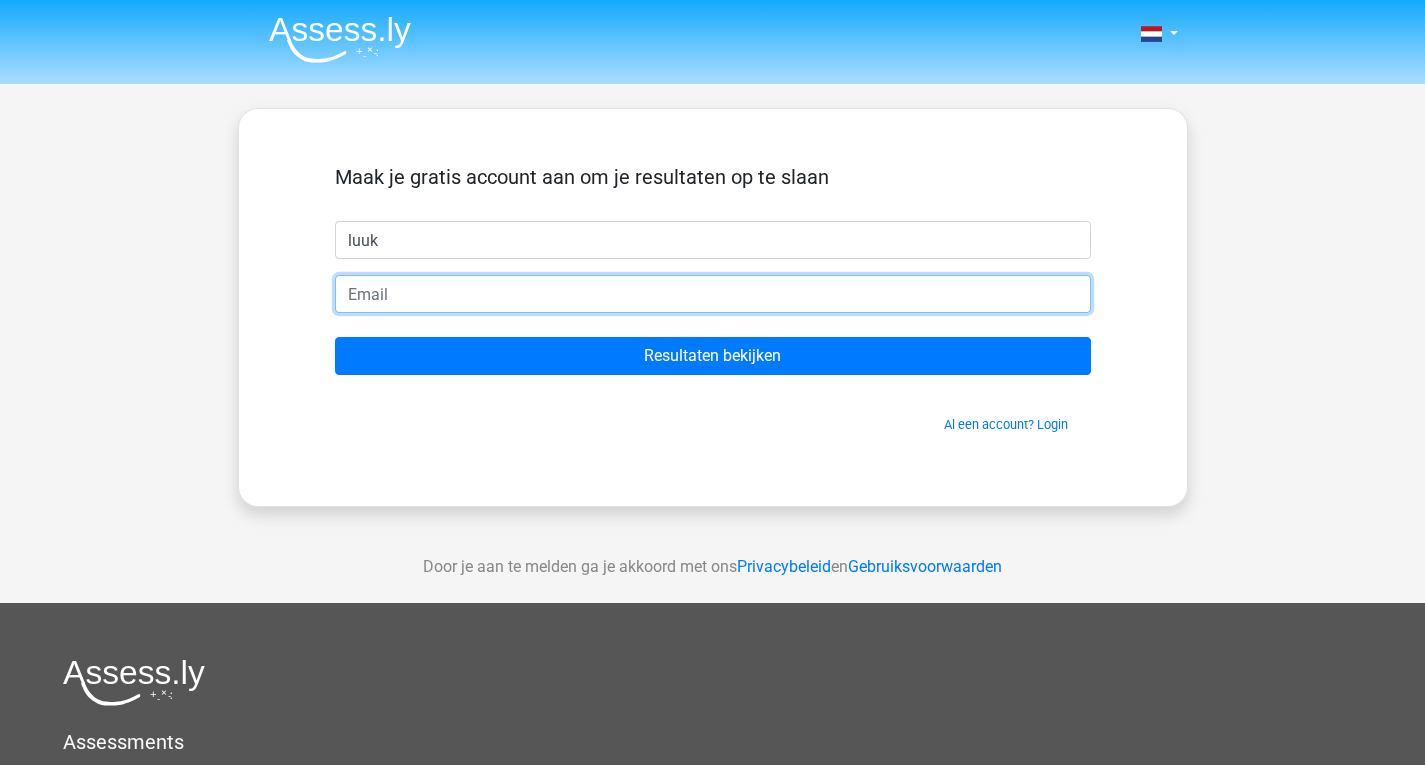 click at bounding box center (713, 294) 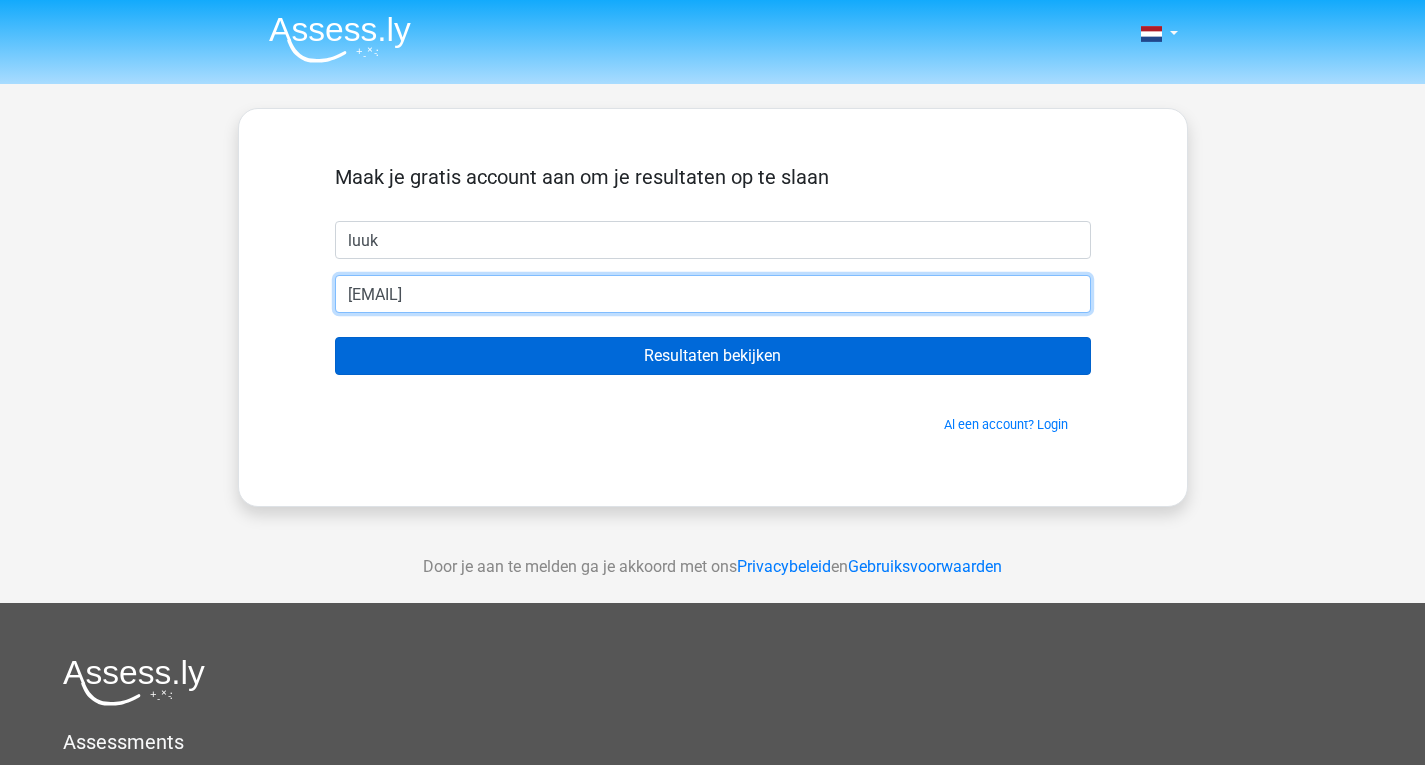 type on "[EMAIL]" 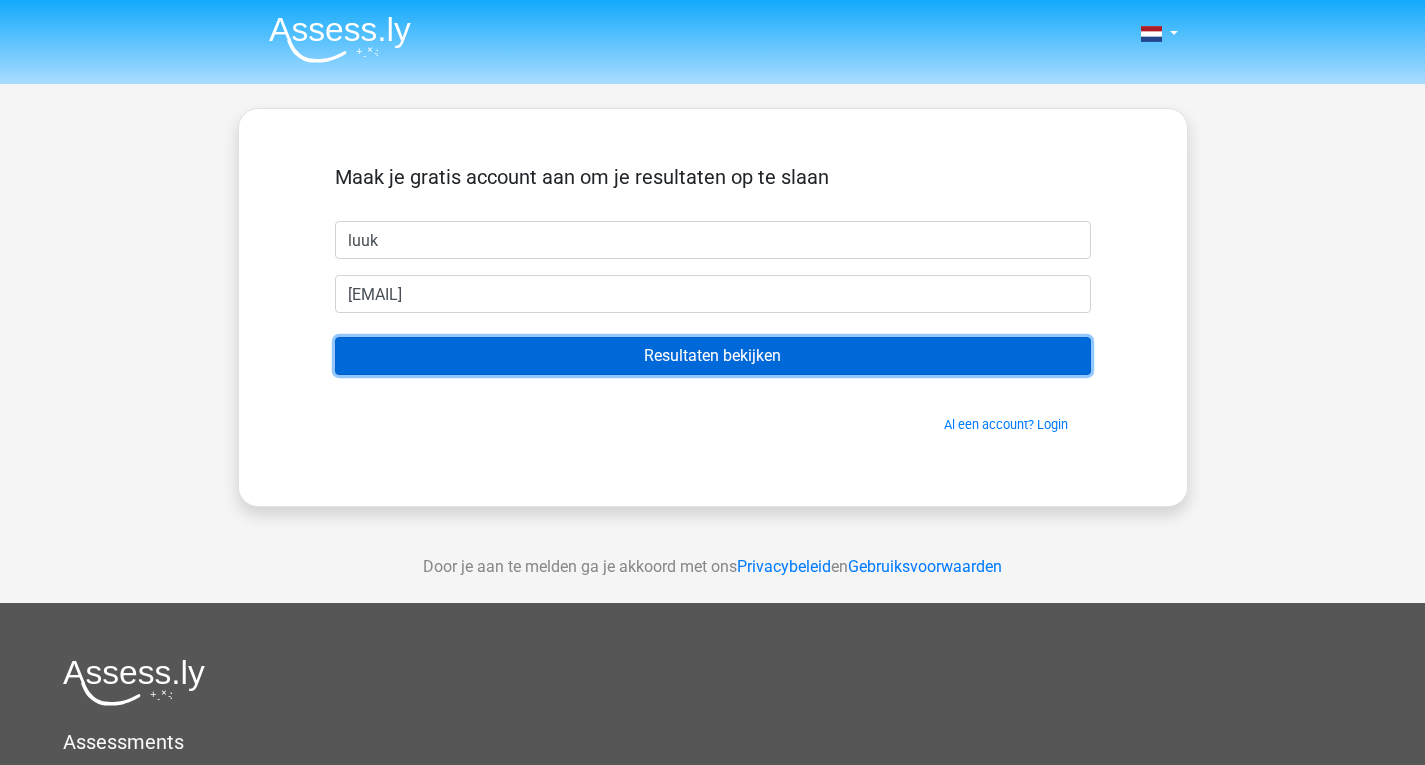 click on "Resultaten bekijken" at bounding box center [713, 356] 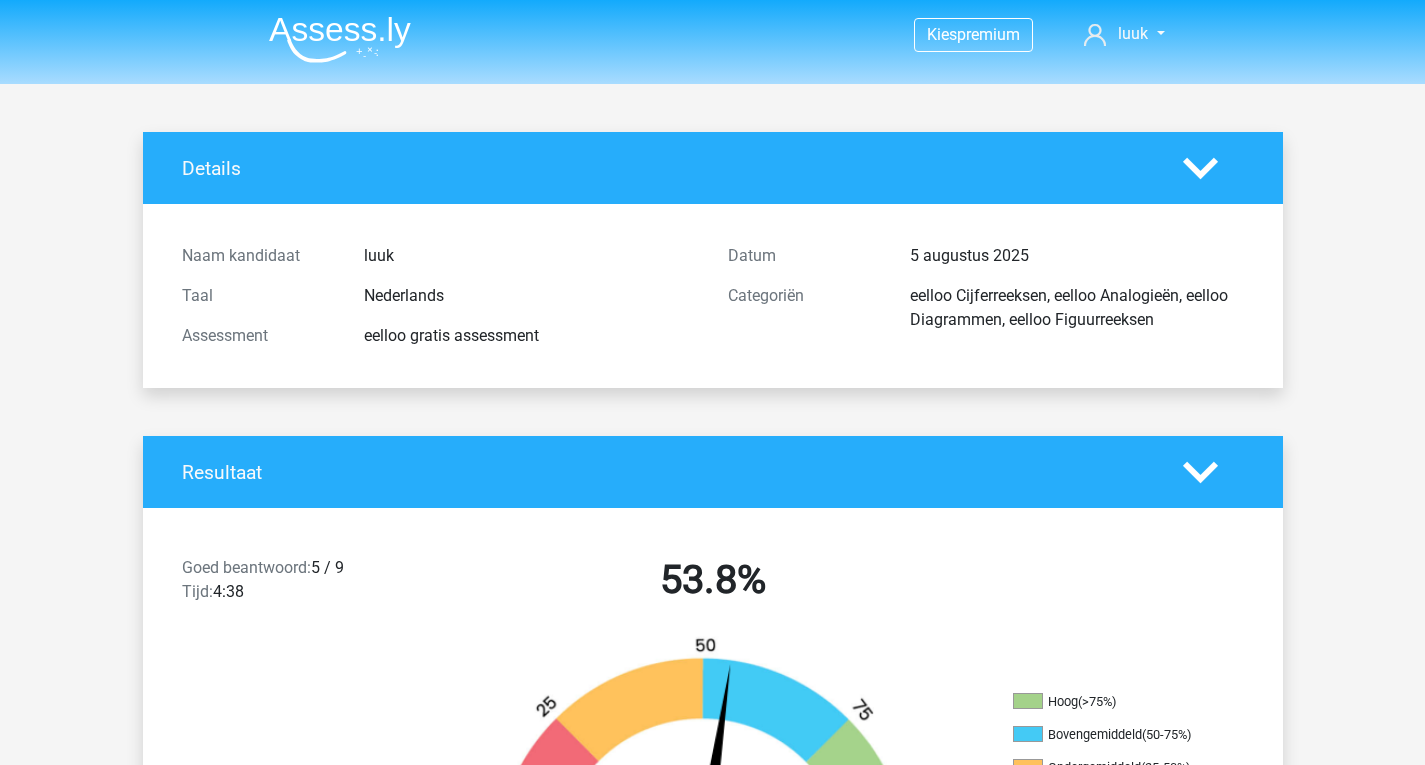 scroll, scrollTop: 0, scrollLeft: 0, axis: both 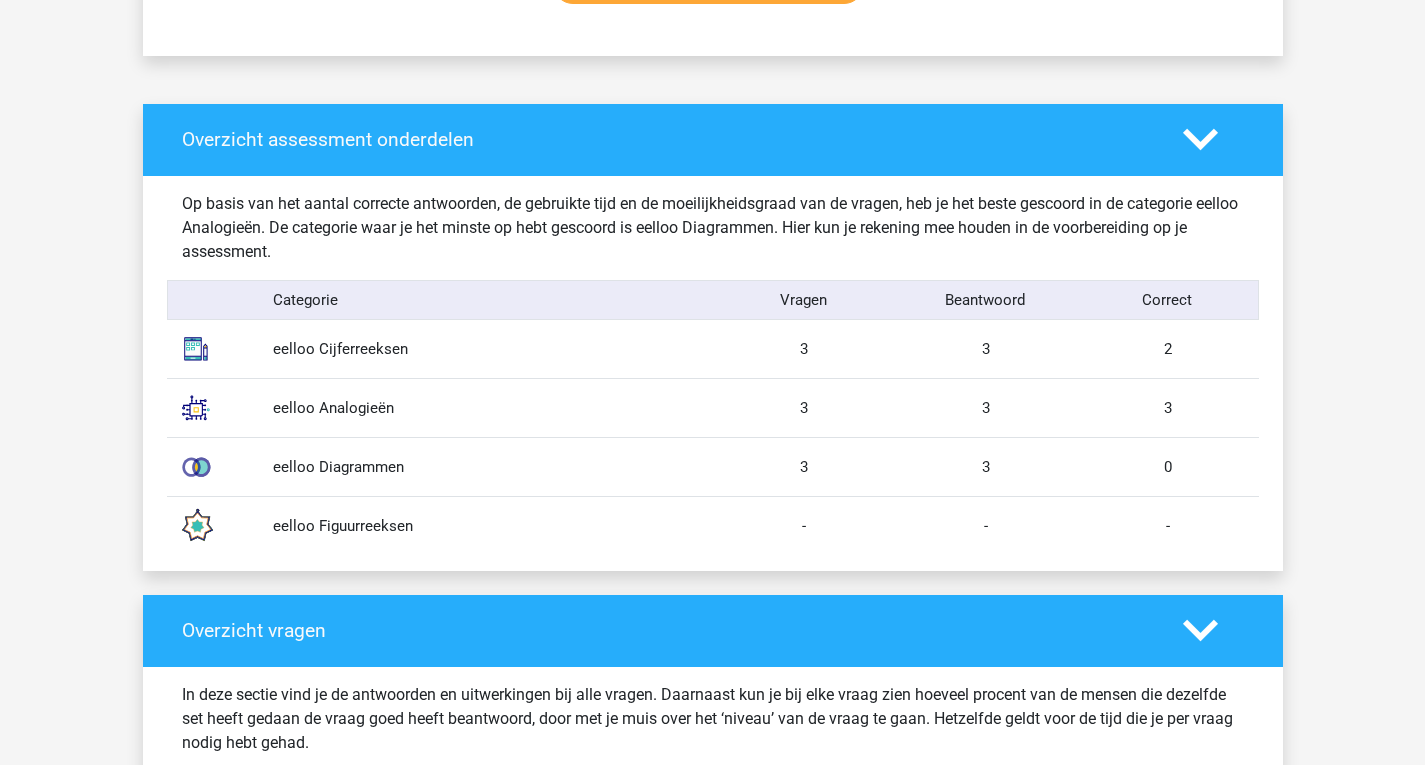 drag, startPoint x: 1439, startPoint y: 105, endPoint x: 1439, endPoint y: 326, distance: 221 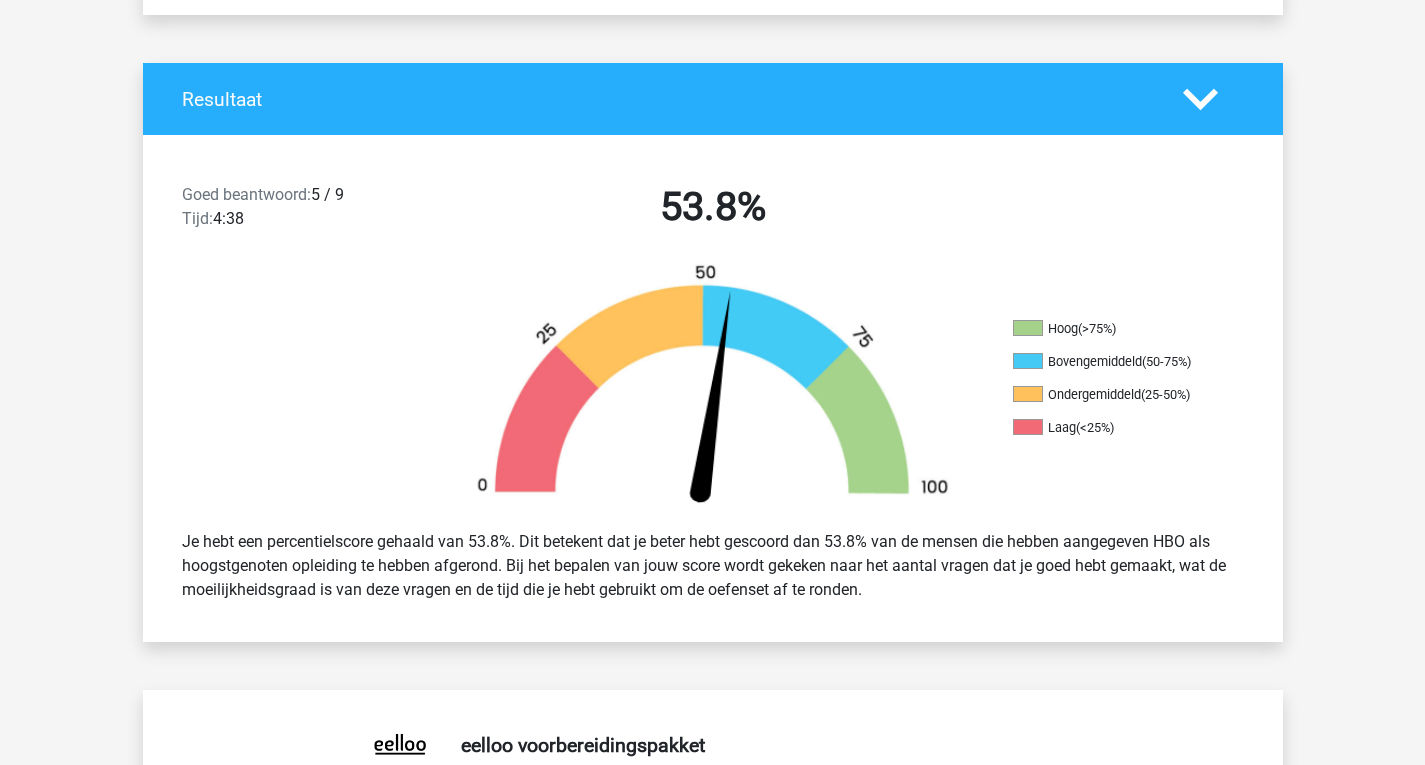 scroll, scrollTop: 0, scrollLeft: 0, axis: both 